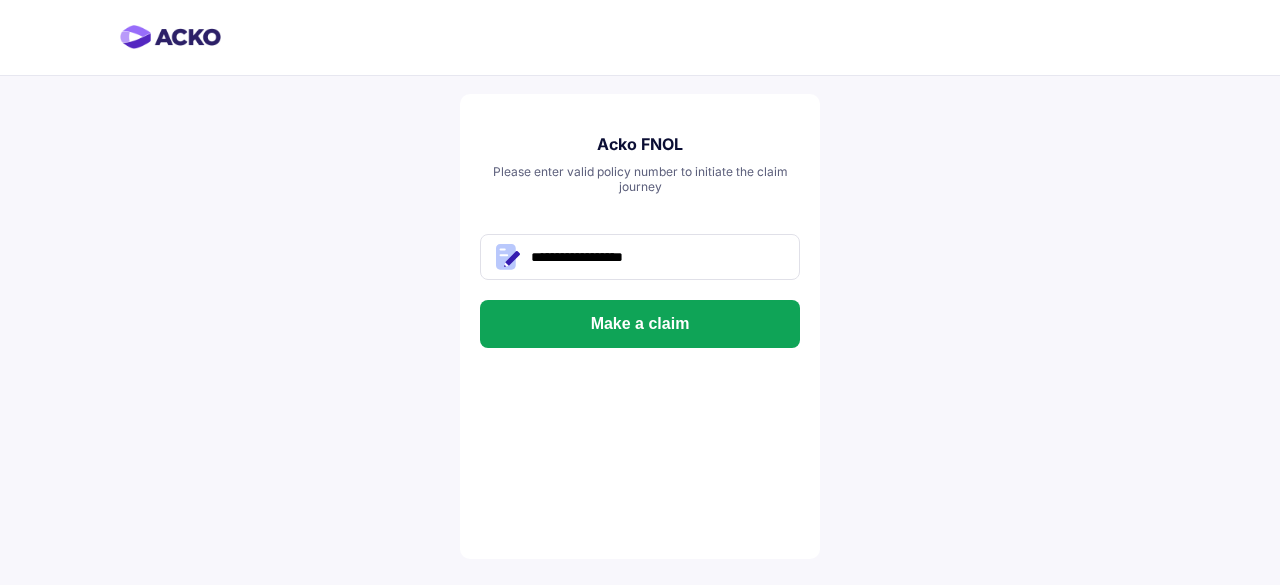 scroll, scrollTop: 0, scrollLeft: 0, axis: both 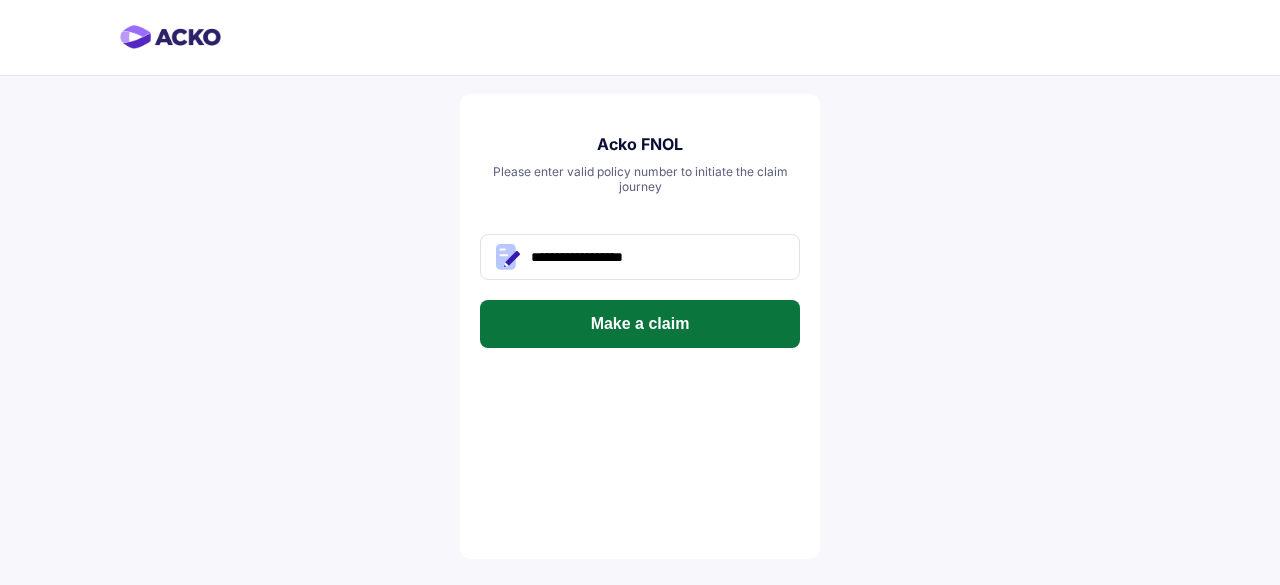 click on "Make a claim" at bounding box center (640, 324) 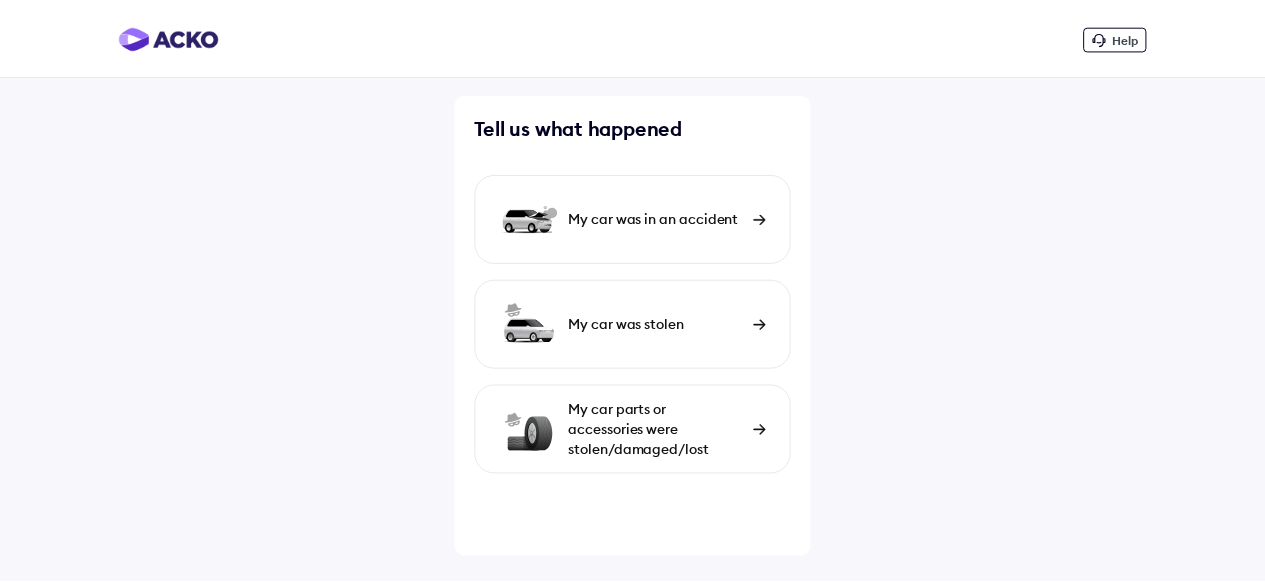 scroll, scrollTop: 0, scrollLeft: 0, axis: both 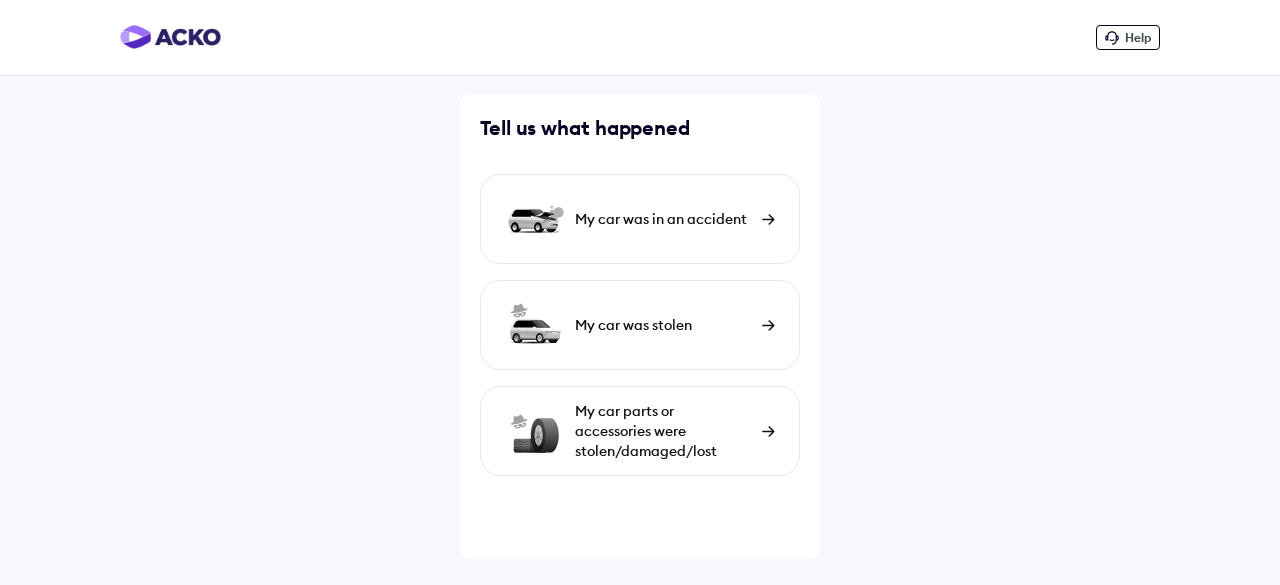 click on "My car was in an accident" at bounding box center [663, 219] 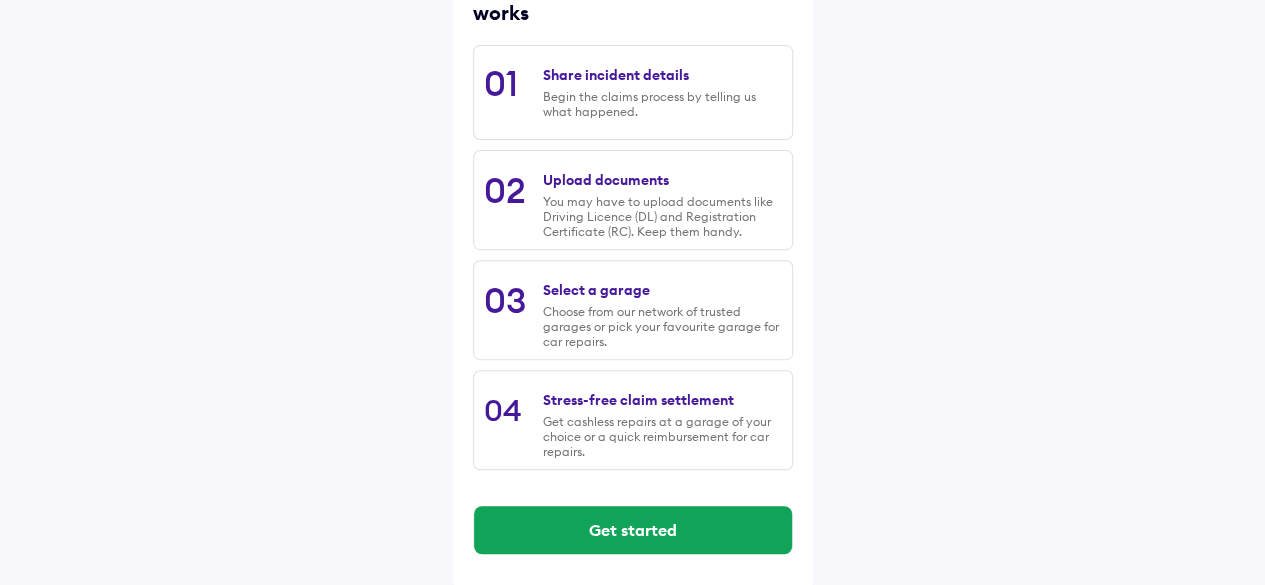 scroll, scrollTop: 312, scrollLeft: 0, axis: vertical 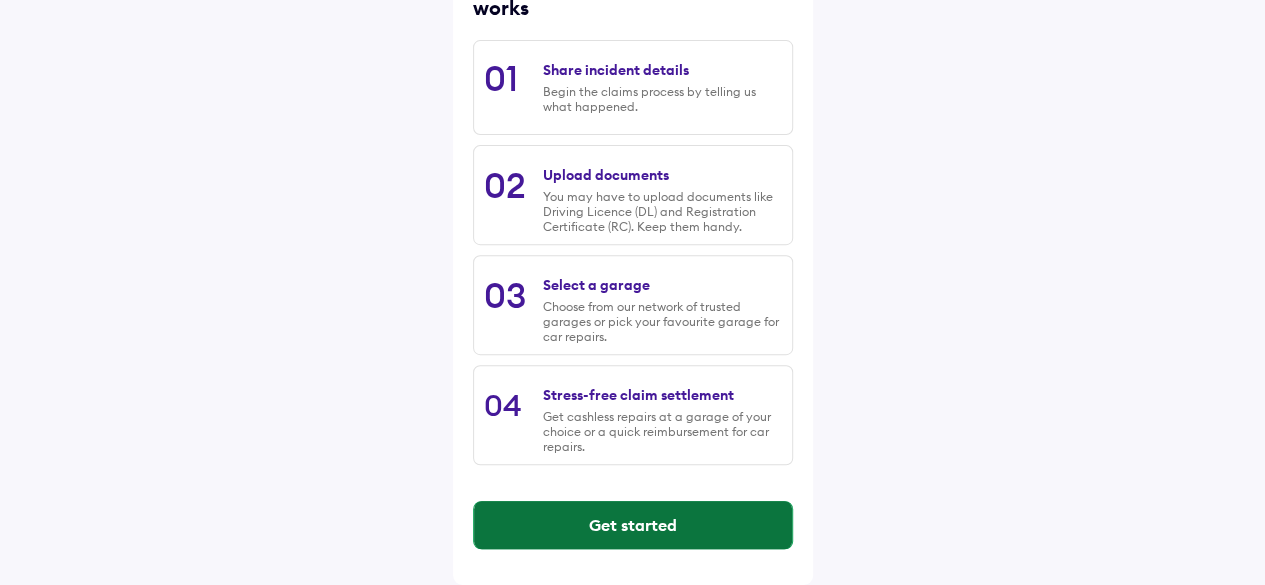 click on "Get started" at bounding box center [633, 525] 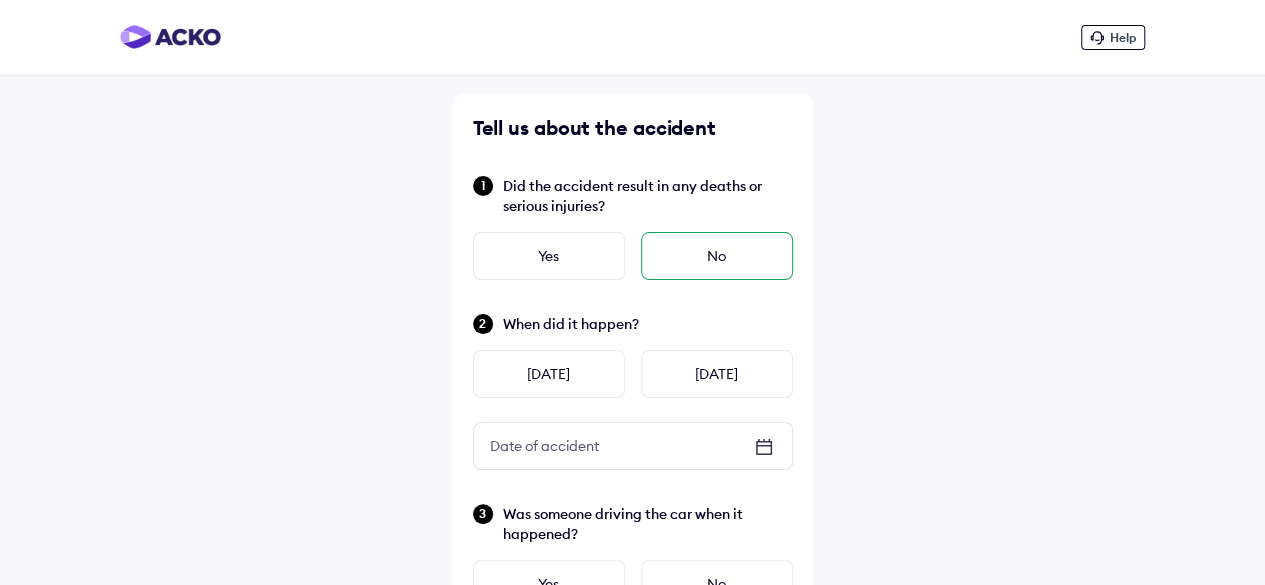 click on "No" at bounding box center [717, 256] 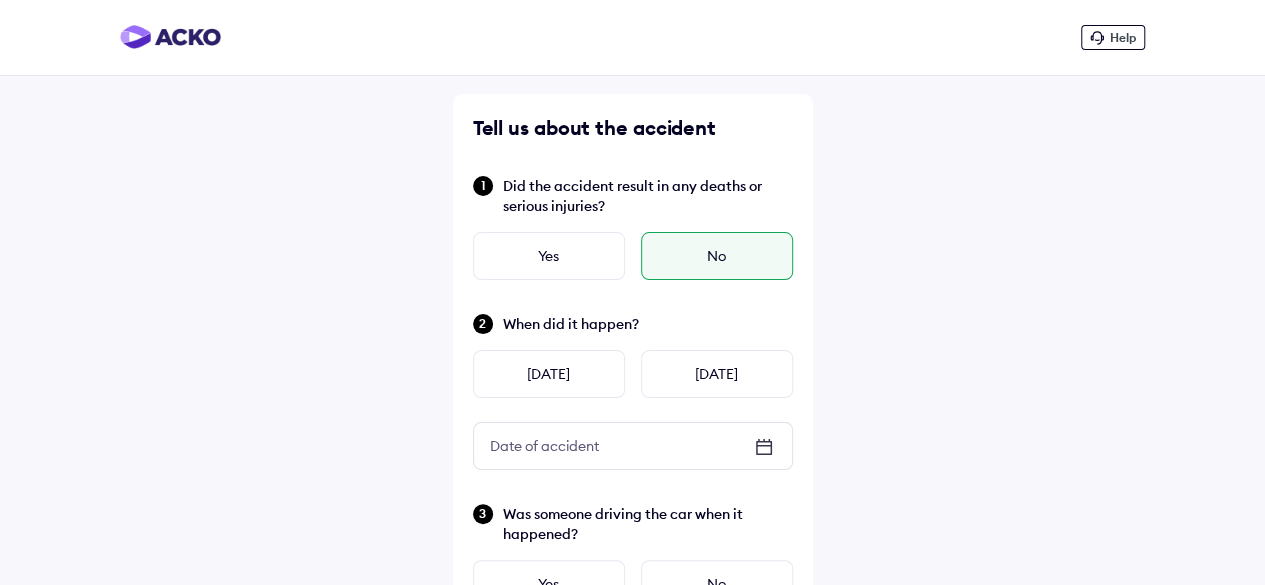 drag, startPoint x: 586, startPoint y: 443, endPoint x: 551, endPoint y: 434, distance: 36.138622 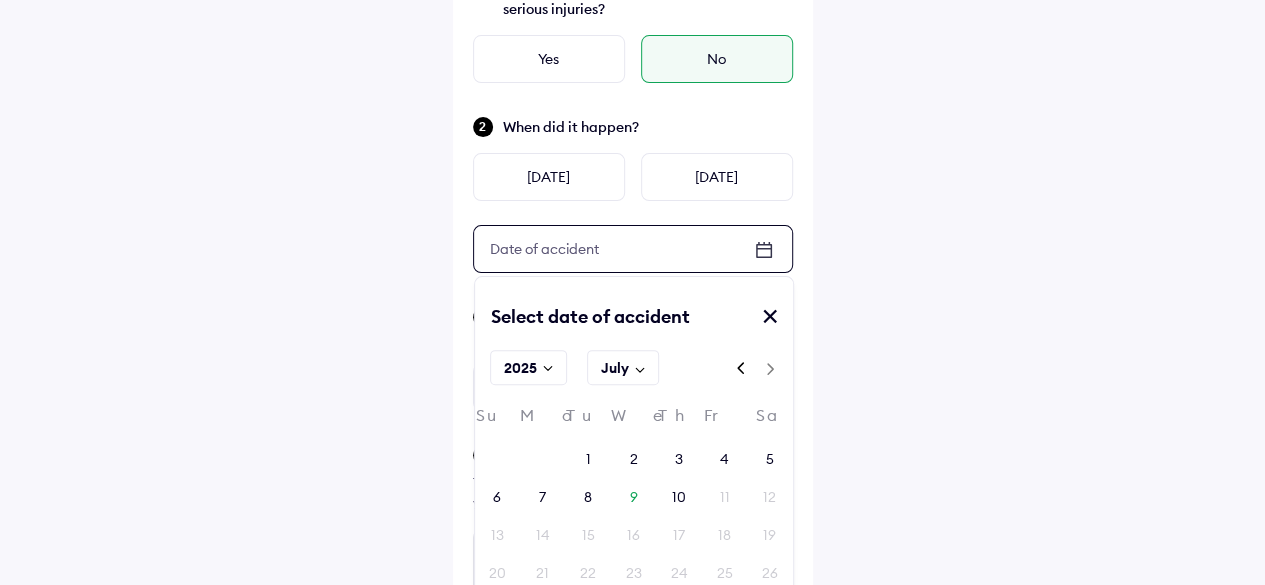 scroll, scrollTop: 198, scrollLeft: 0, axis: vertical 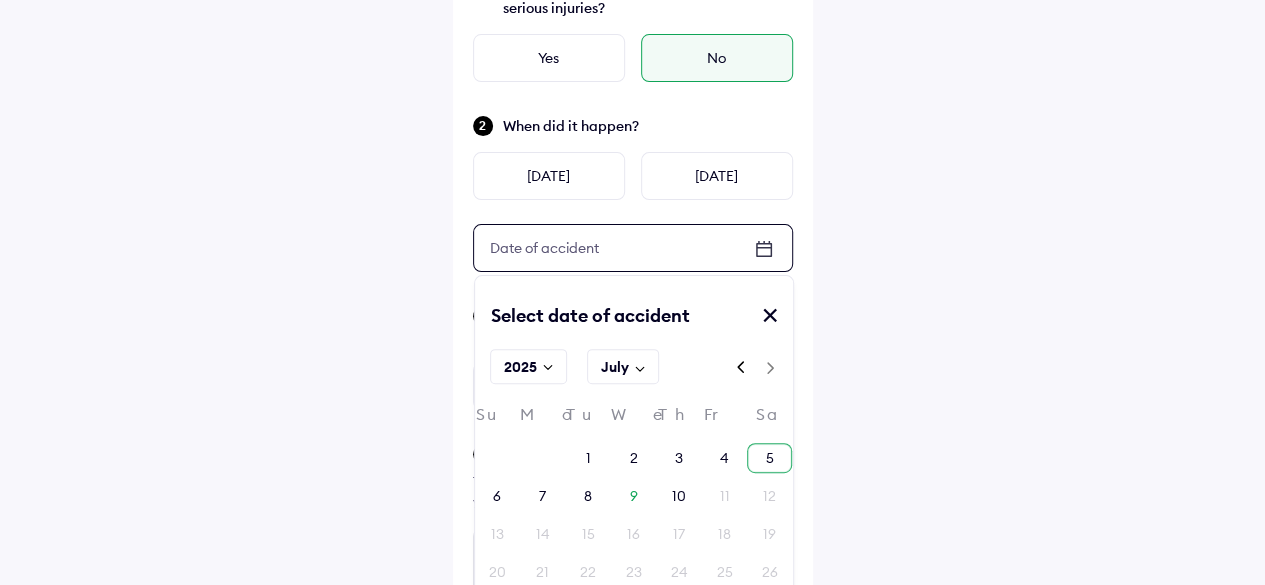 click on "5" at bounding box center (770, 458) 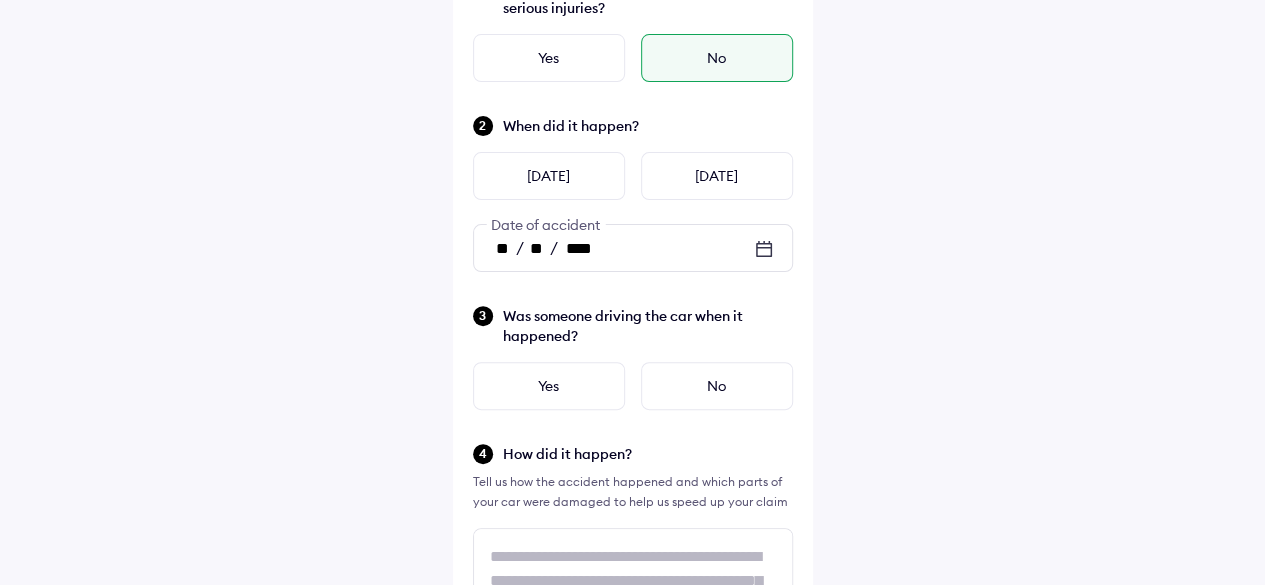 scroll, scrollTop: 259, scrollLeft: 0, axis: vertical 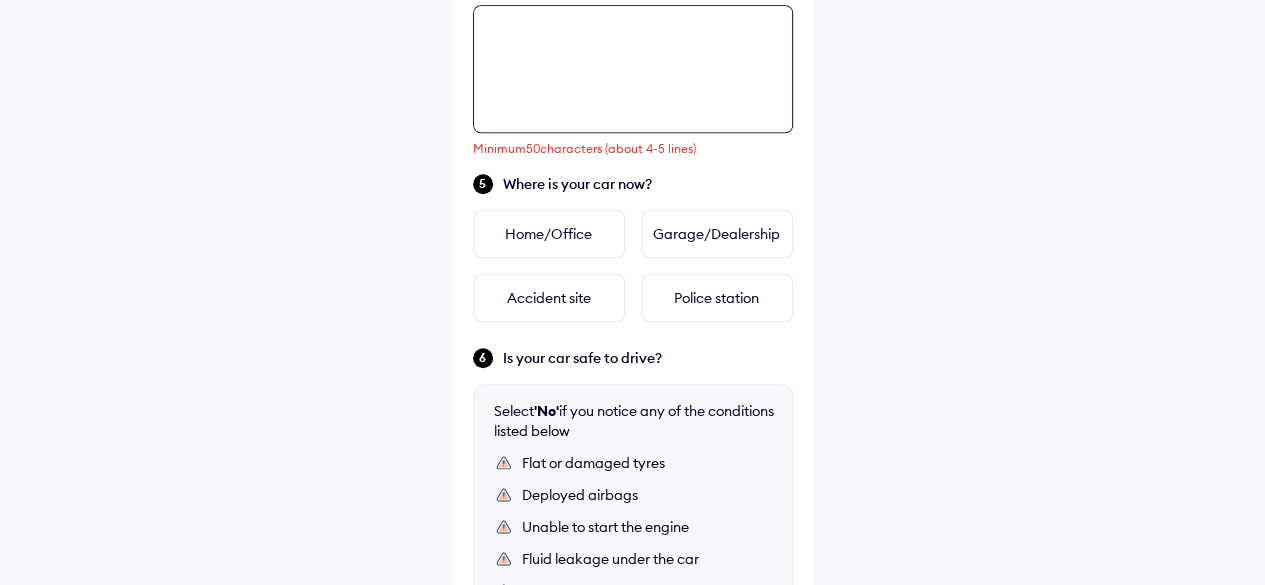 paste on "**********" 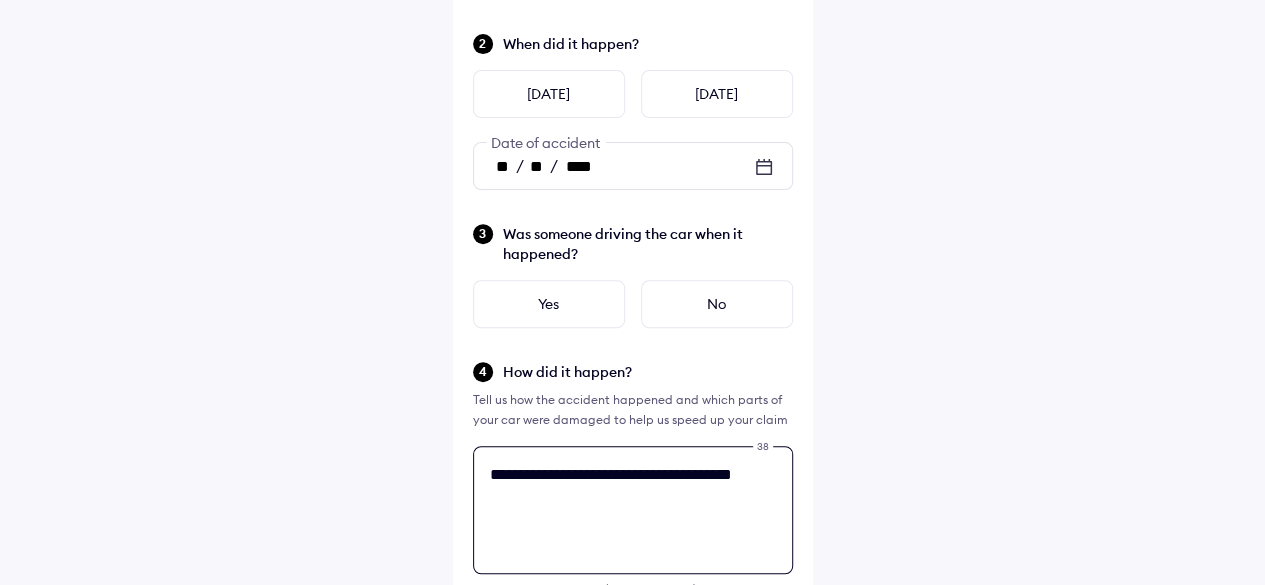 scroll, scrollTop: 279, scrollLeft: 0, axis: vertical 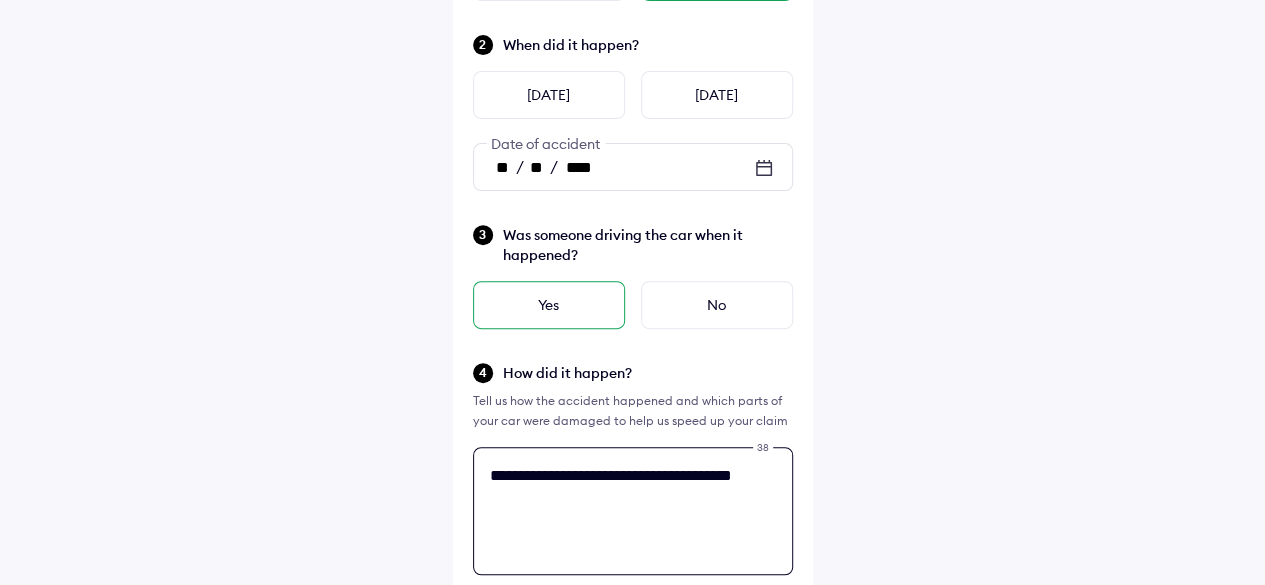 type on "**********" 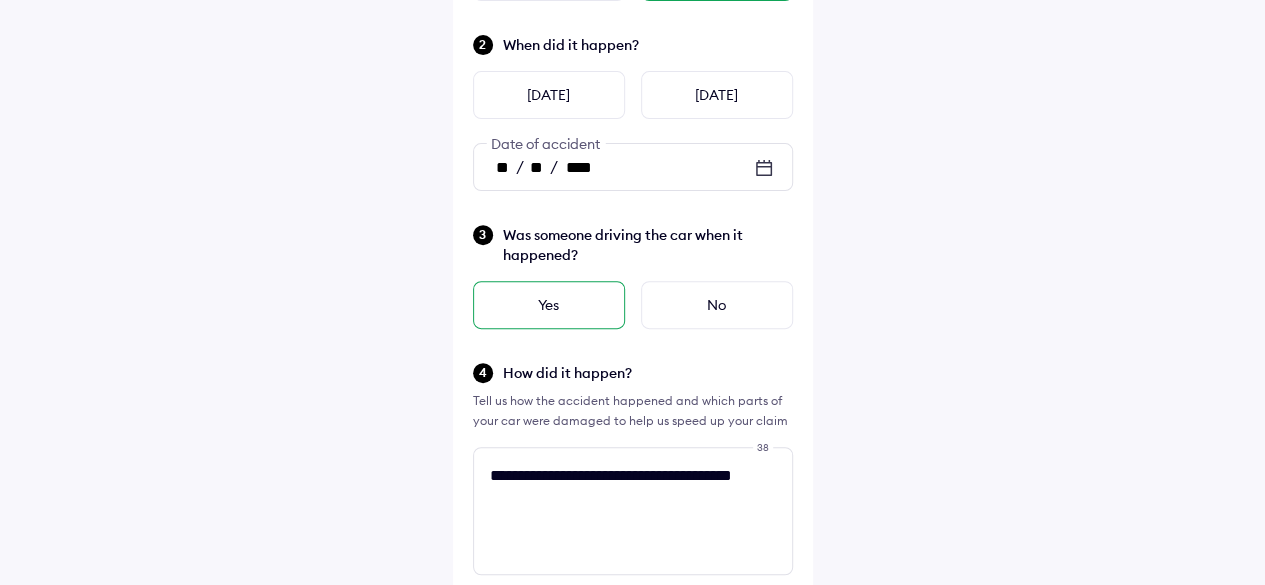 click on "Yes" at bounding box center [549, 305] 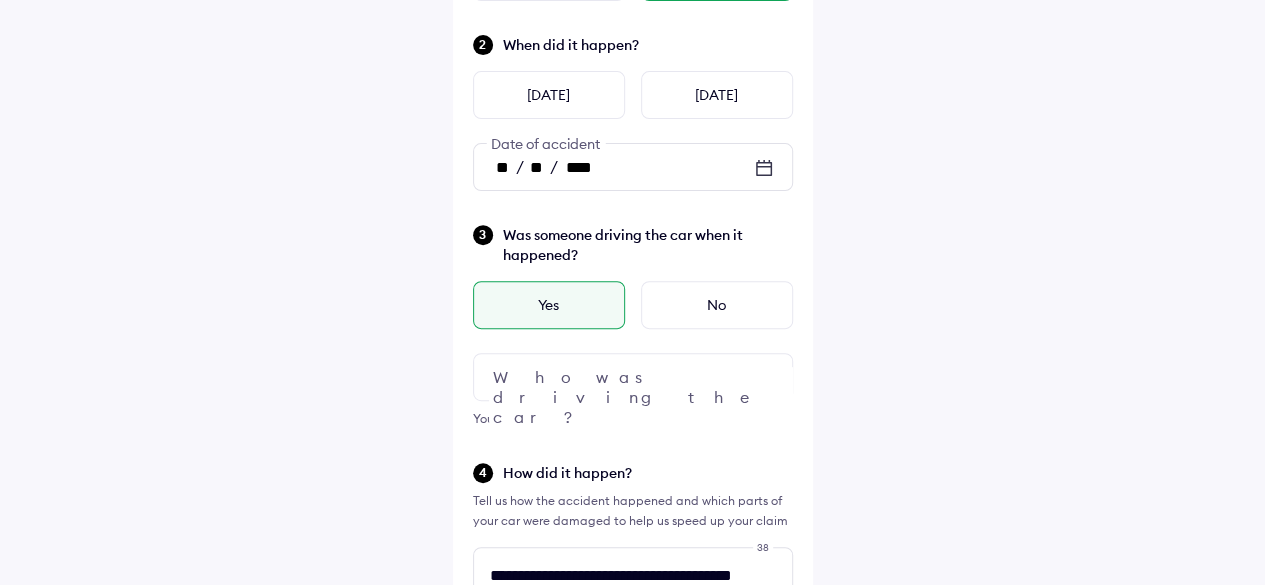 click at bounding box center (633, 377) 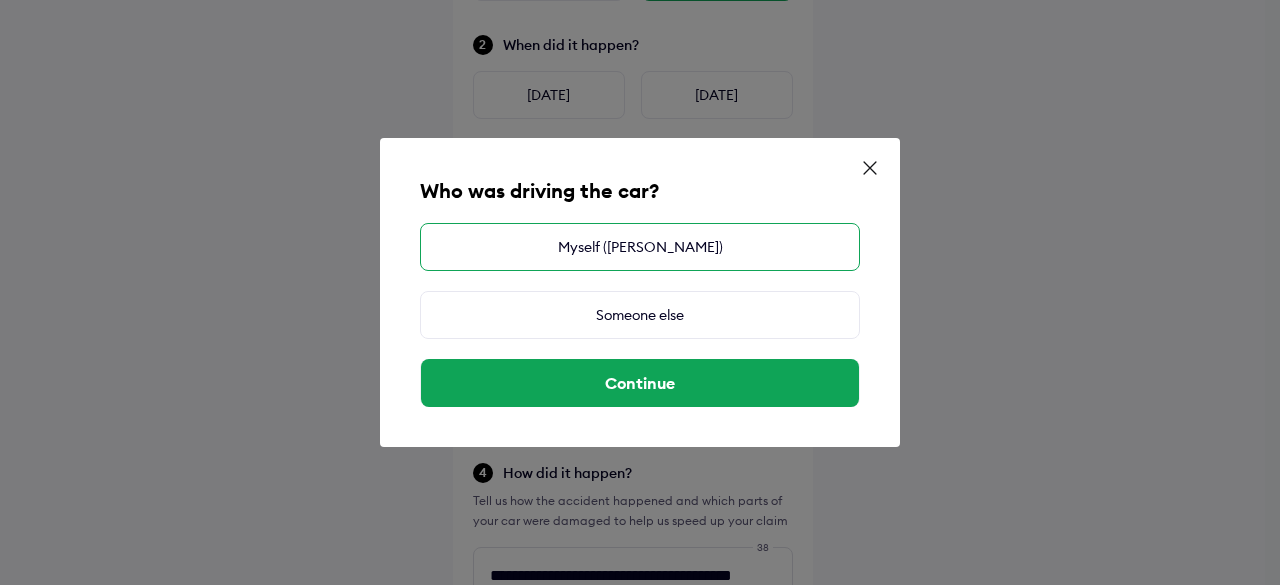 click on "Myself (RISHABH SINGLA)" at bounding box center [640, 247] 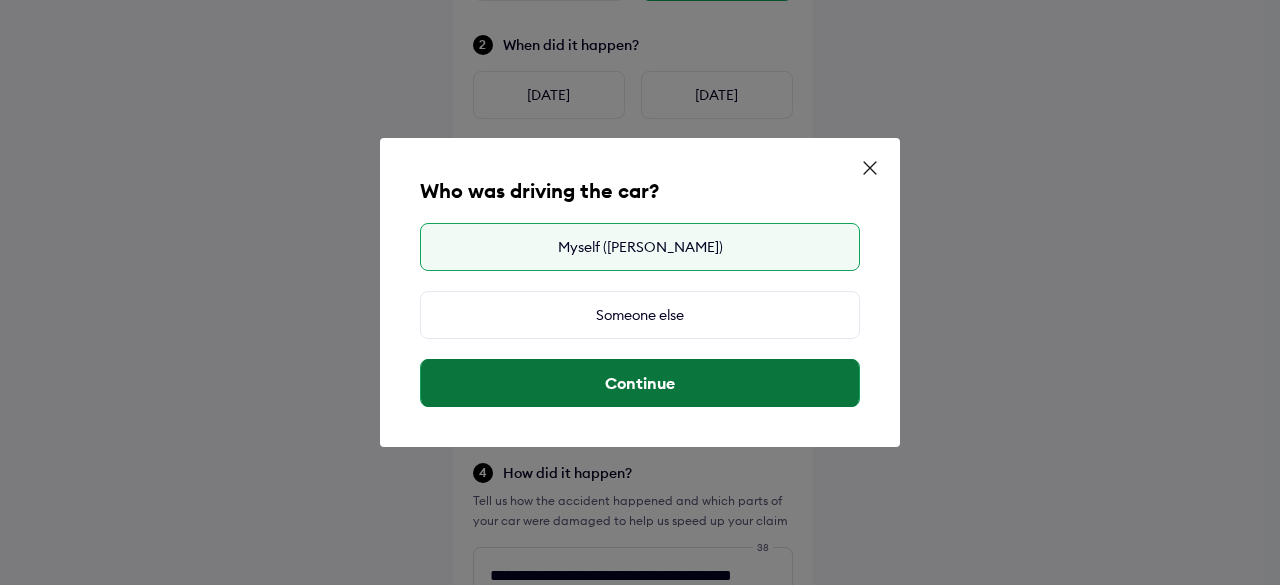 click on "Continue" at bounding box center [640, 383] 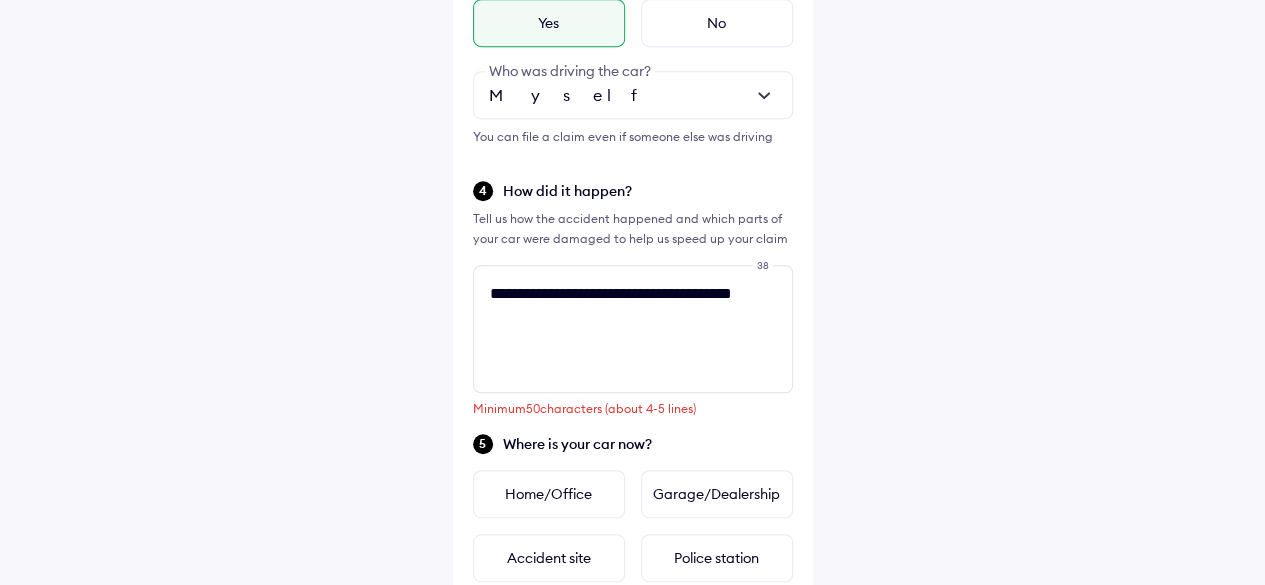 scroll, scrollTop: 563, scrollLeft: 0, axis: vertical 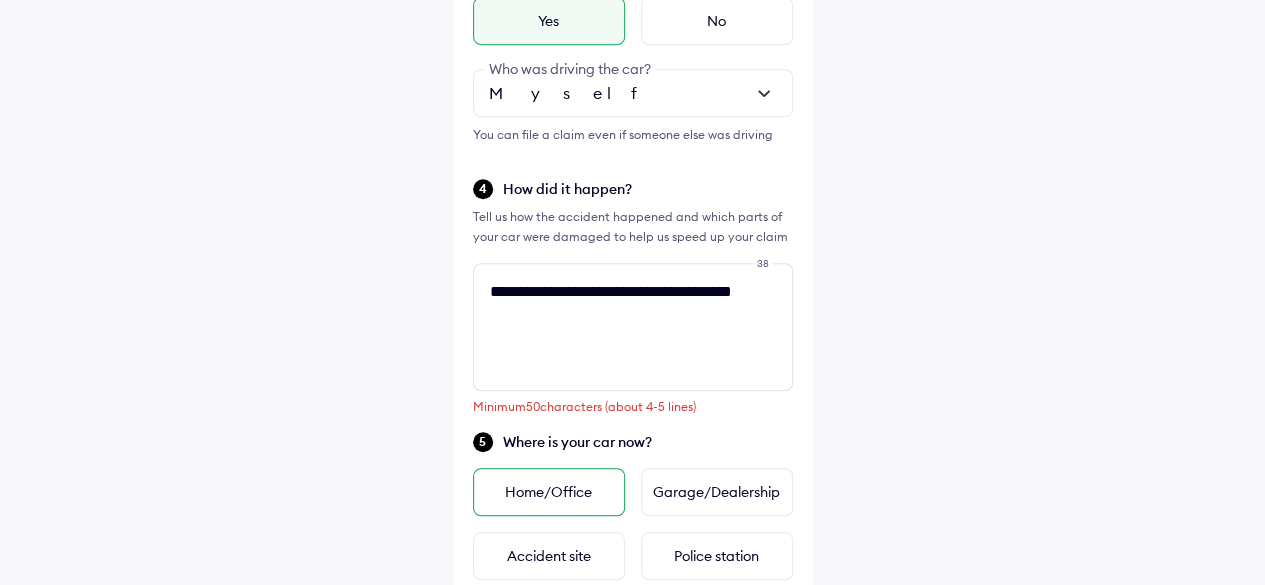 click on "Home/Office" at bounding box center [549, 492] 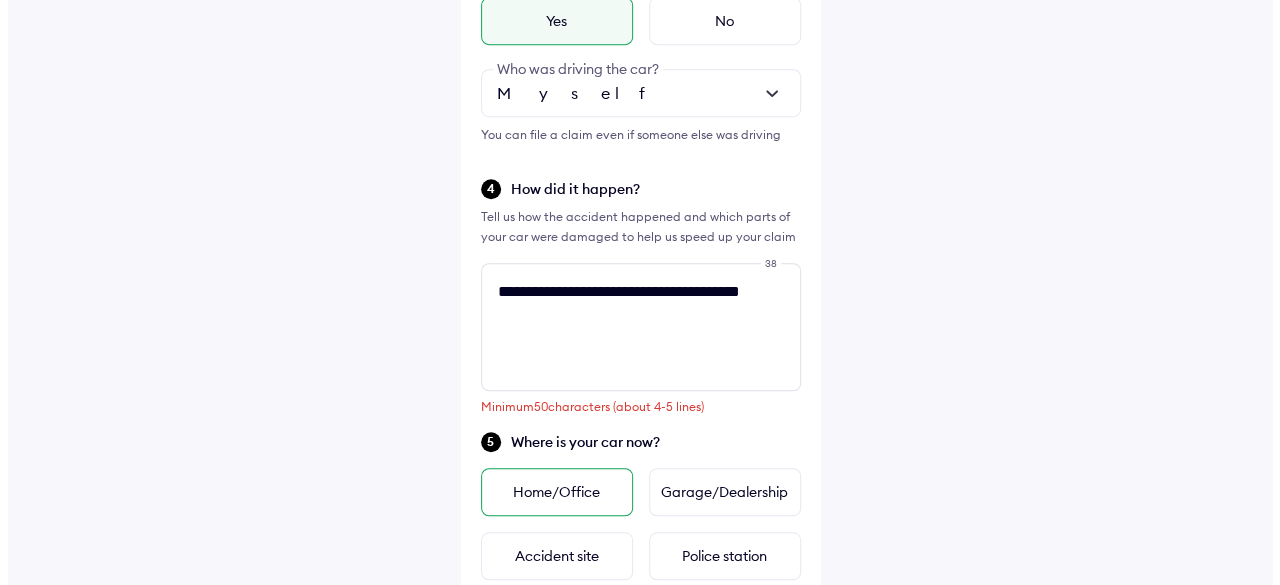 scroll, scrollTop: 0, scrollLeft: 0, axis: both 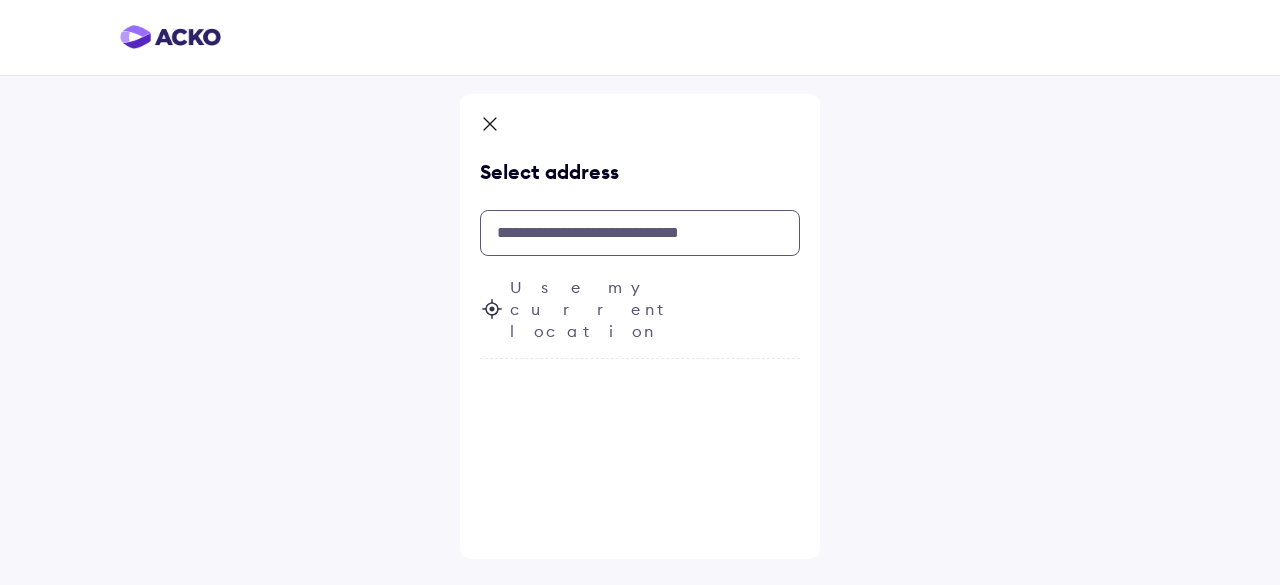 click at bounding box center [640, 233] 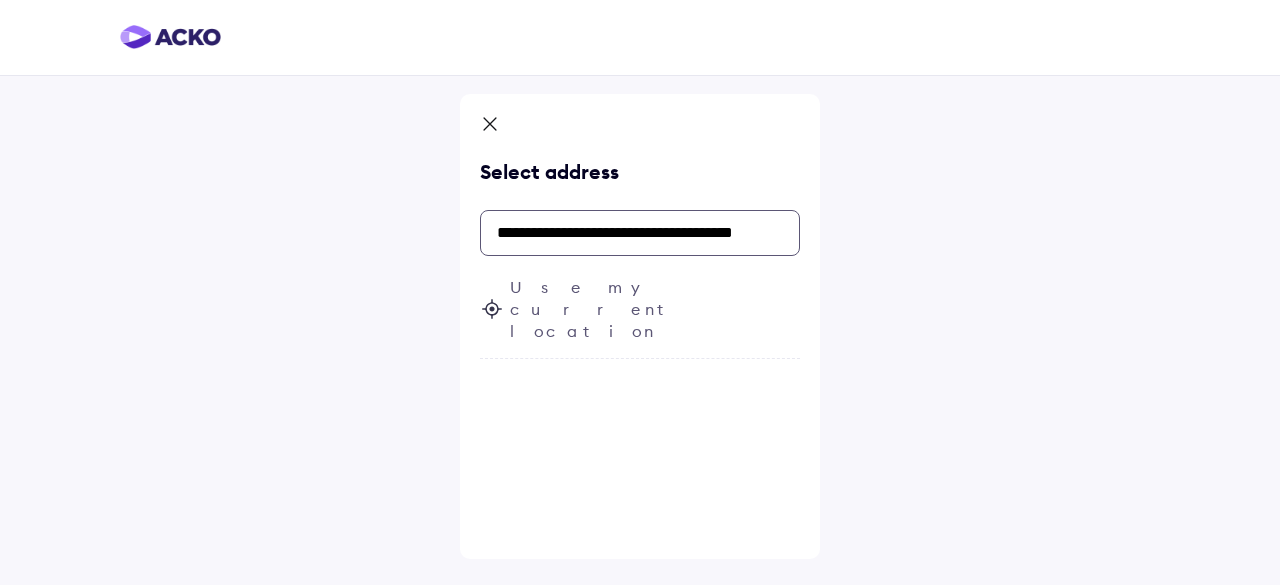 scroll, scrollTop: 0, scrollLeft: 46, axis: horizontal 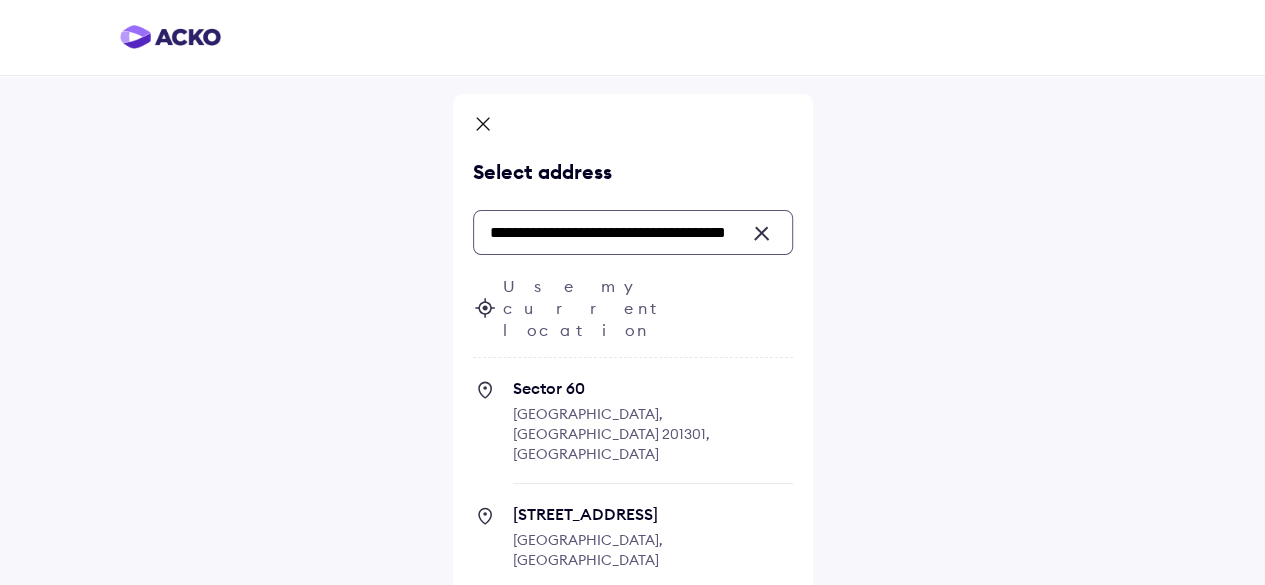 click on "Noida, Uttar Pradesh 201301, India" at bounding box center [611, 434] 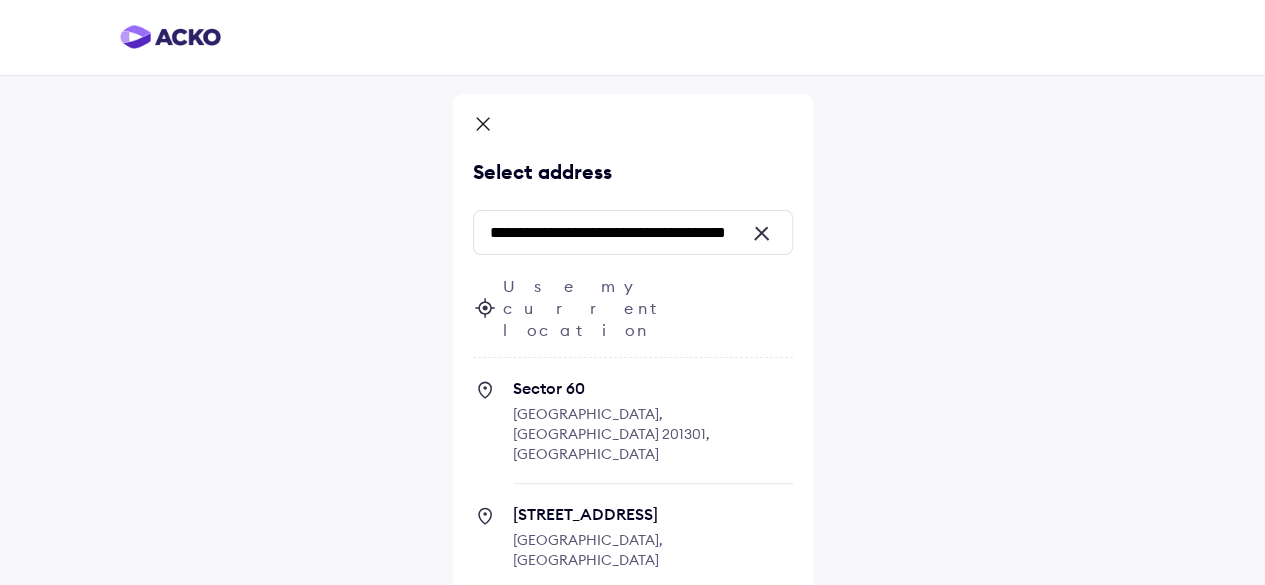 scroll, scrollTop: 0, scrollLeft: 0, axis: both 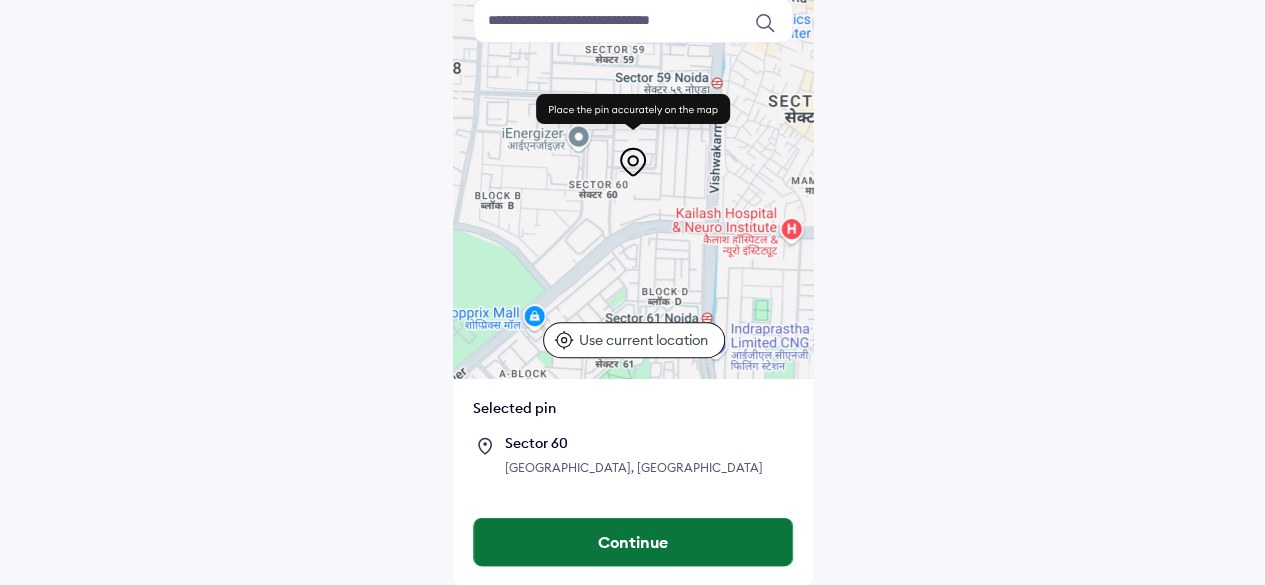 click on "Continue" at bounding box center (633, 542) 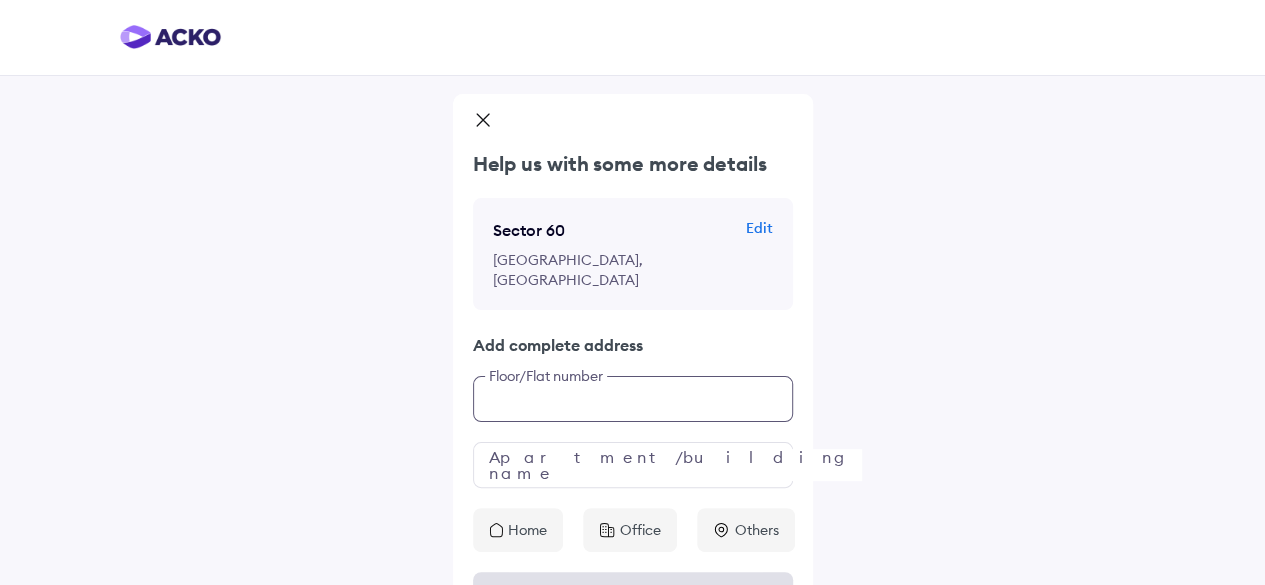 click at bounding box center (633, 399) 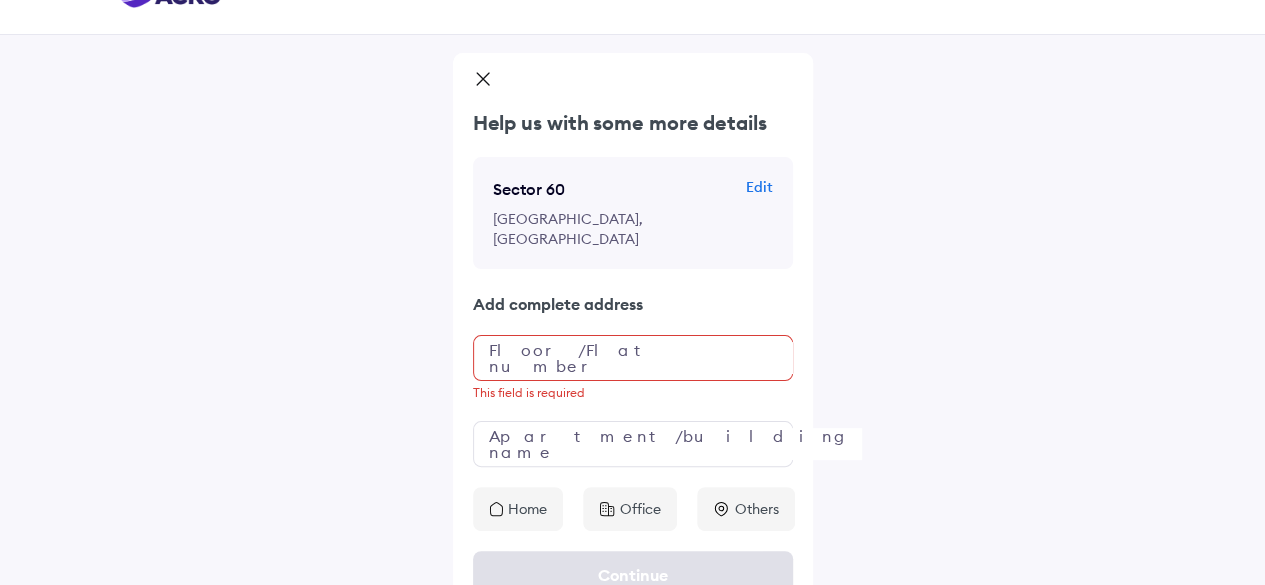 scroll, scrollTop: 52, scrollLeft: 0, axis: vertical 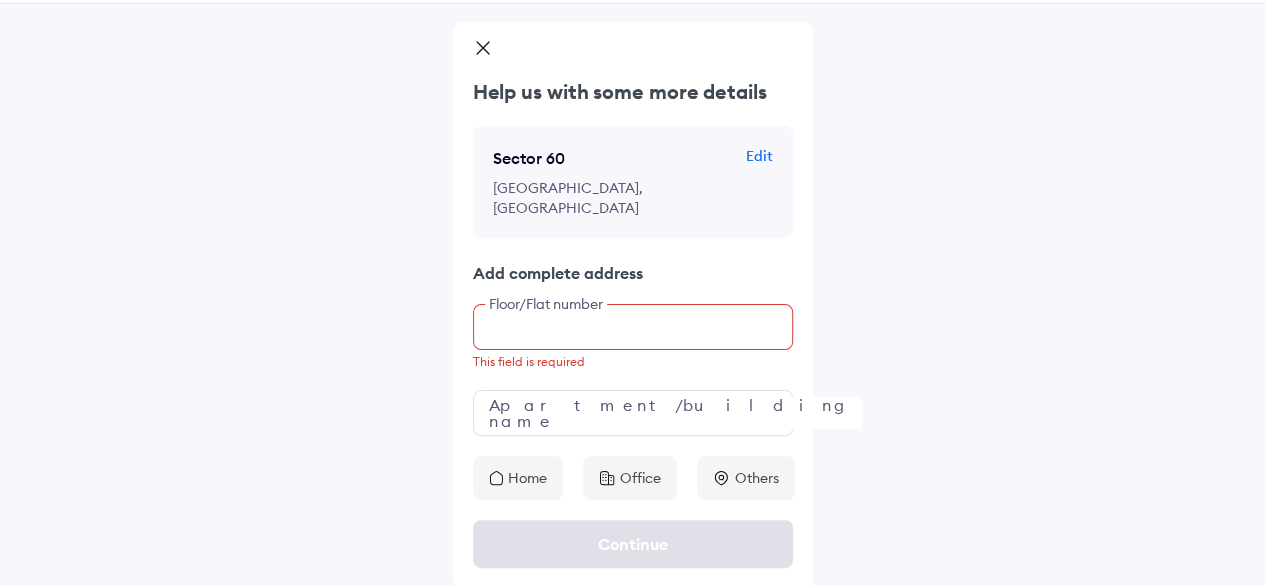 paste on "**********" 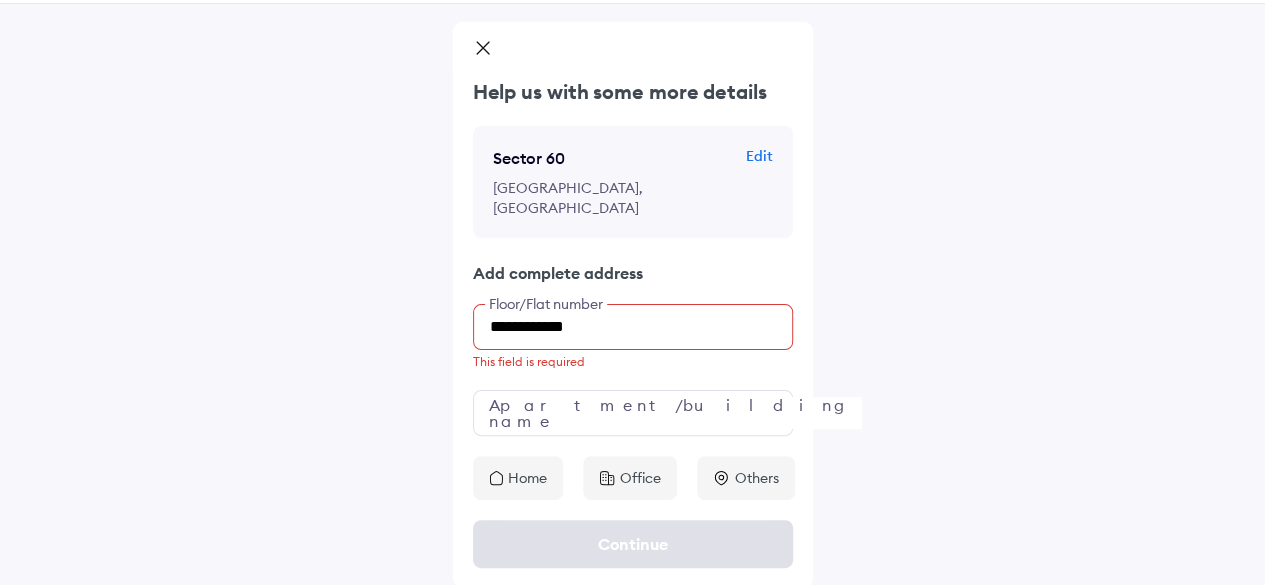 scroll, scrollTop: 52, scrollLeft: 0, axis: vertical 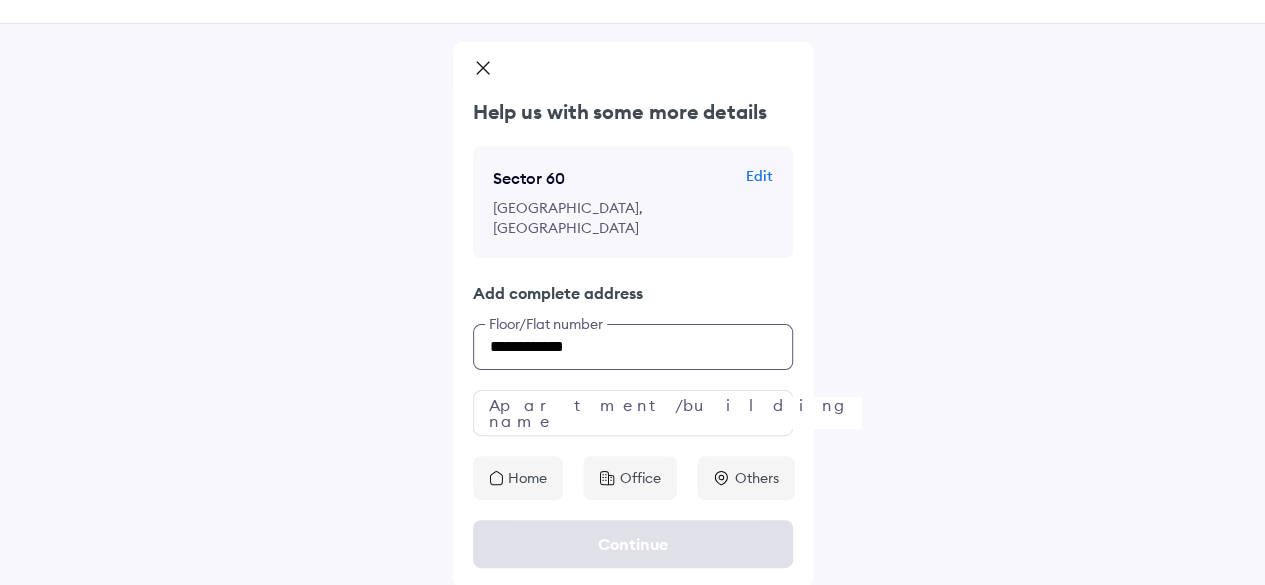 type on "**********" 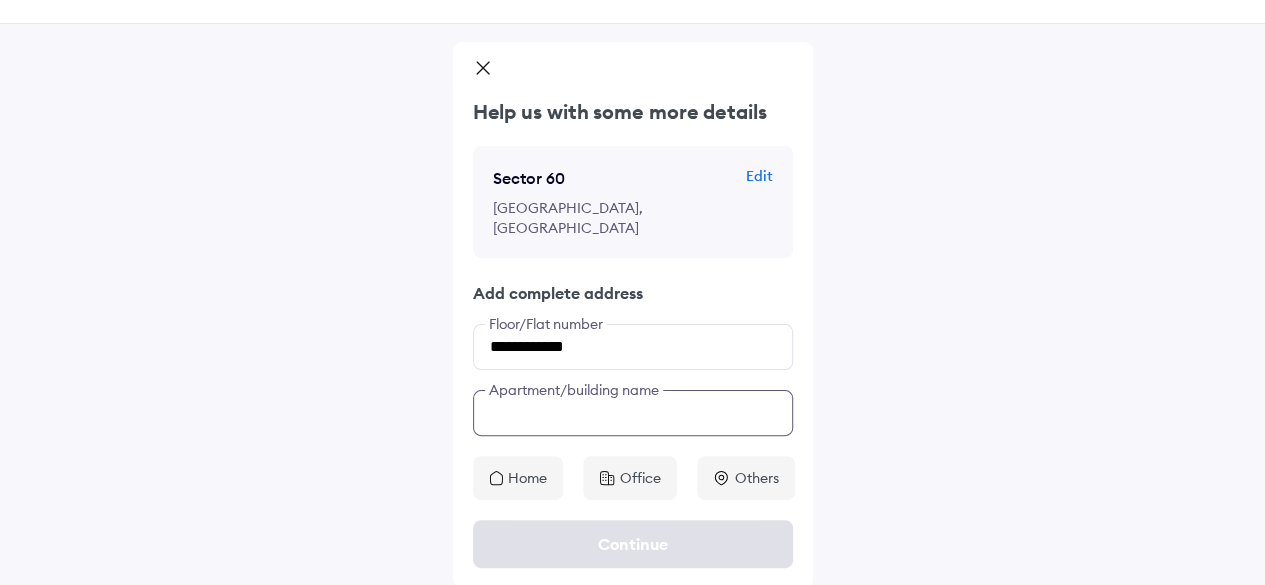 click at bounding box center [633, 413] 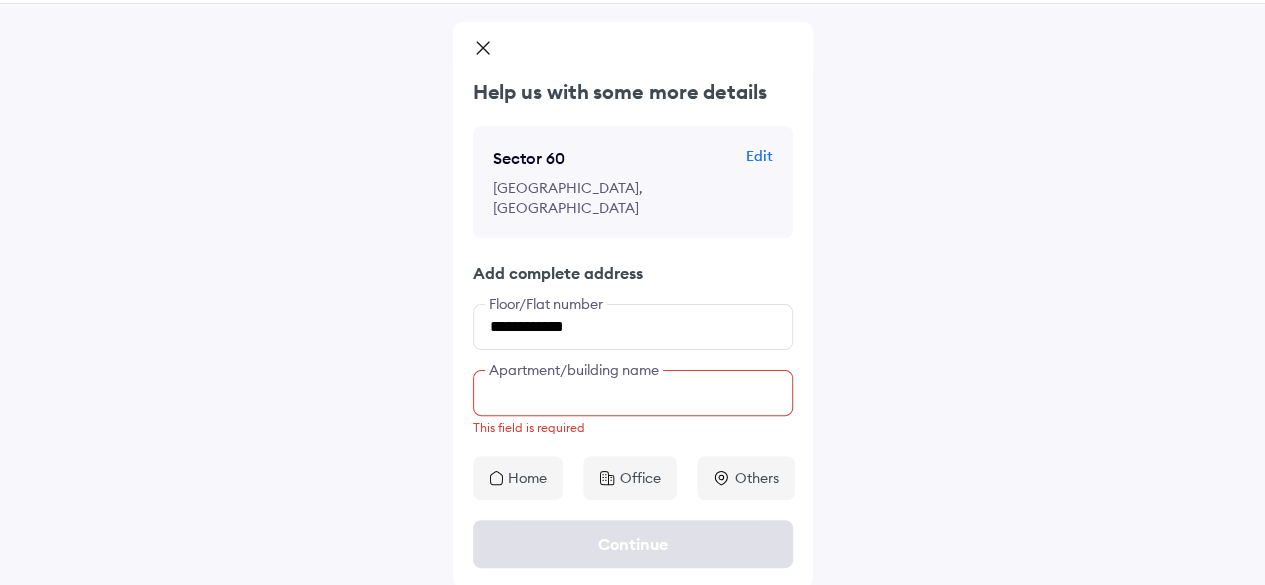 paste on "**********" 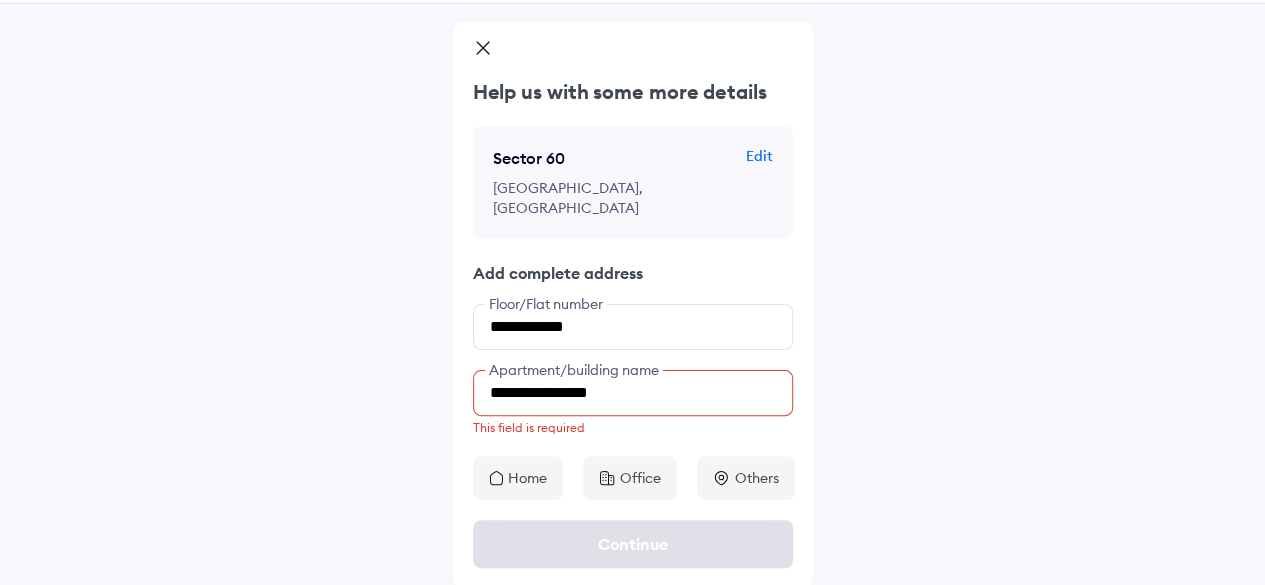 scroll, scrollTop: 52, scrollLeft: 0, axis: vertical 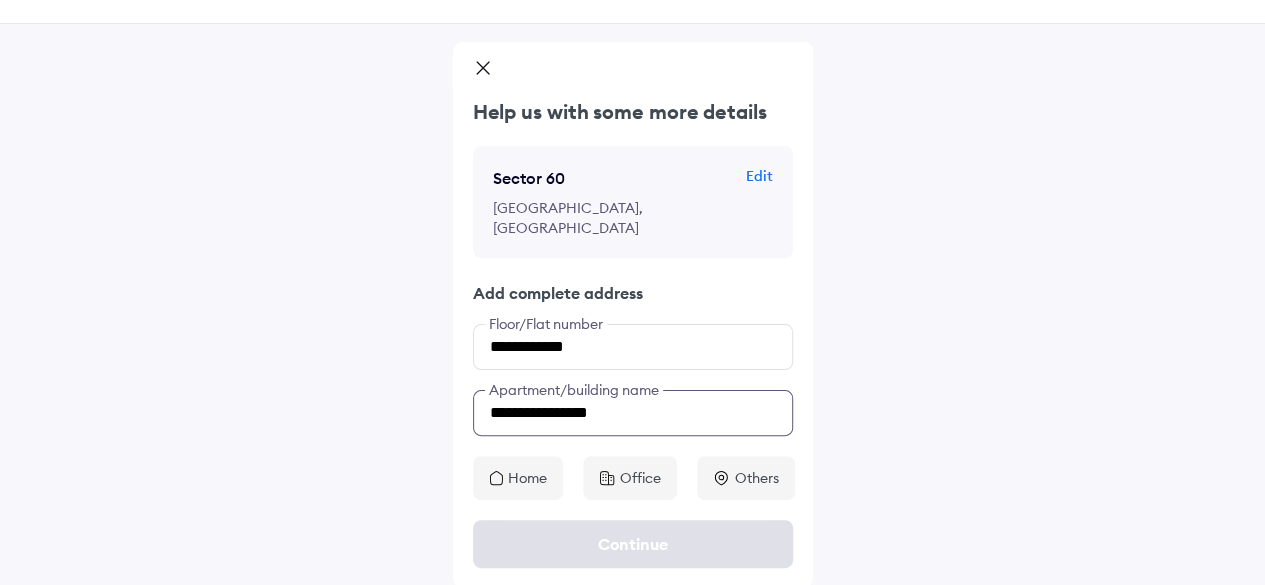 type on "**********" 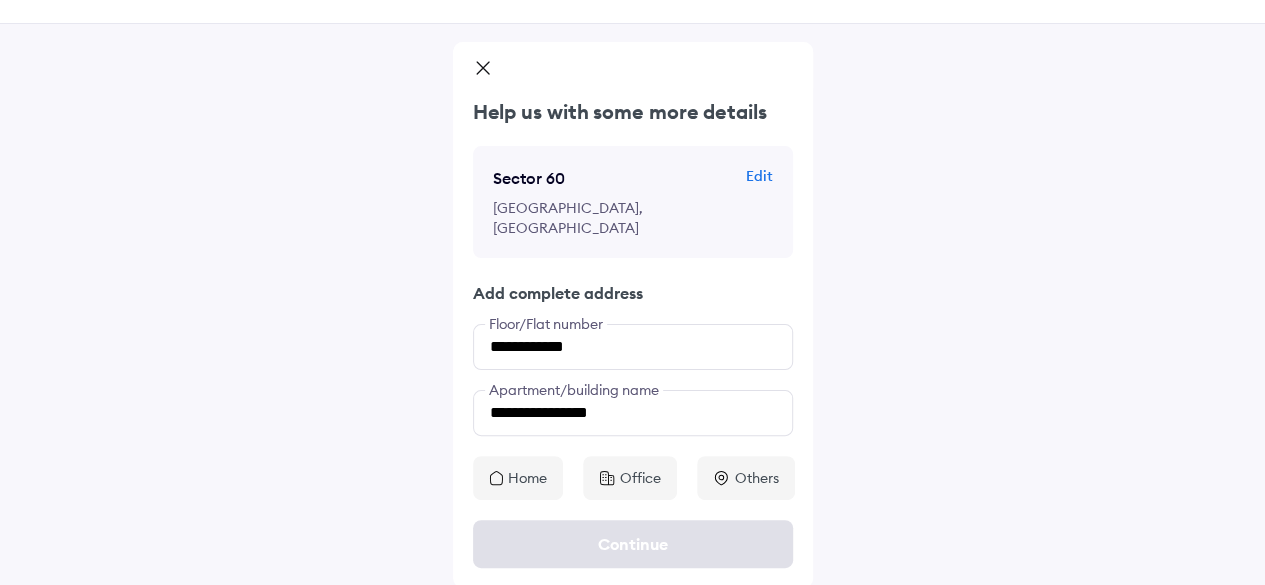 click on "Home" at bounding box center [527, 478] 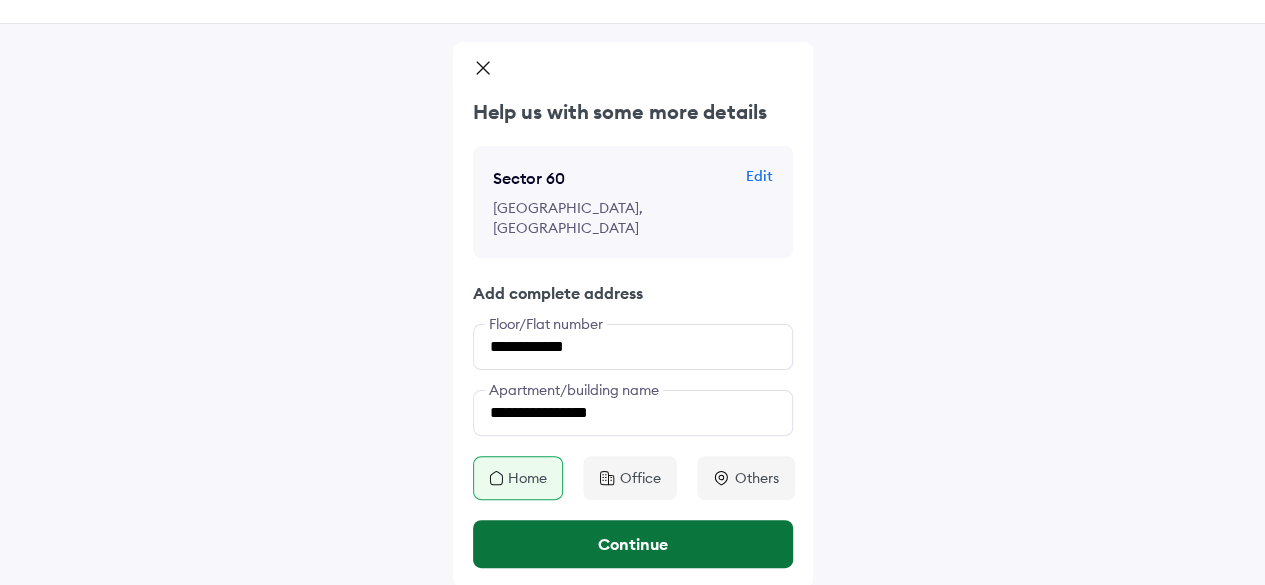 click on "Continue" at bounding box center (633, 544) 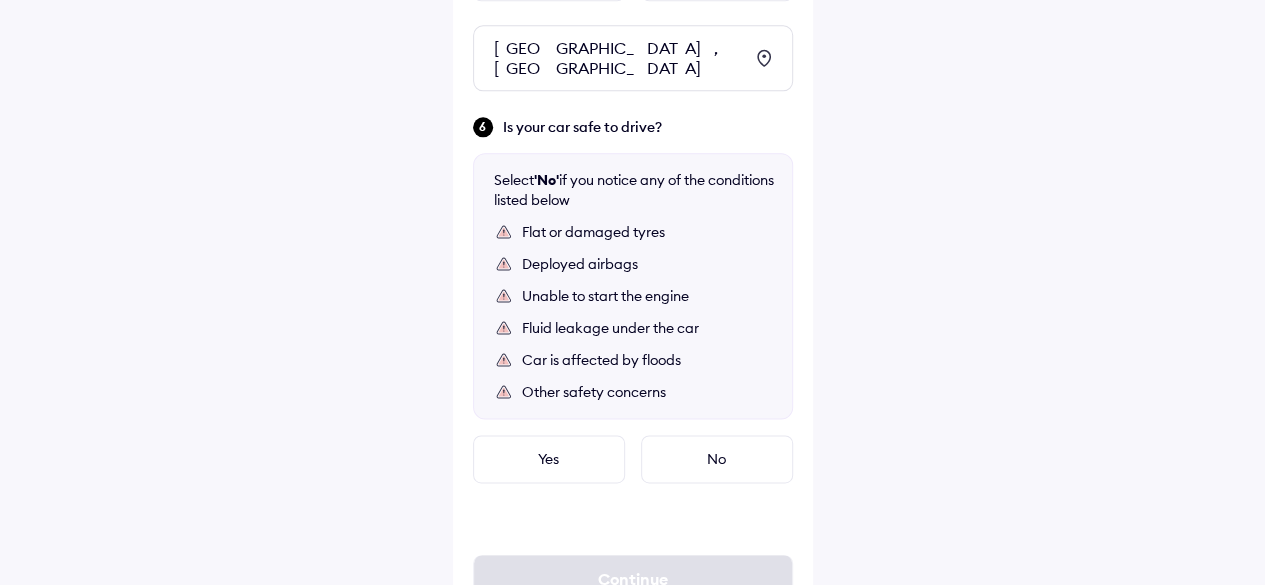 scroll, scrollTop: 1141, scrollLeft: 0, axis: vertical 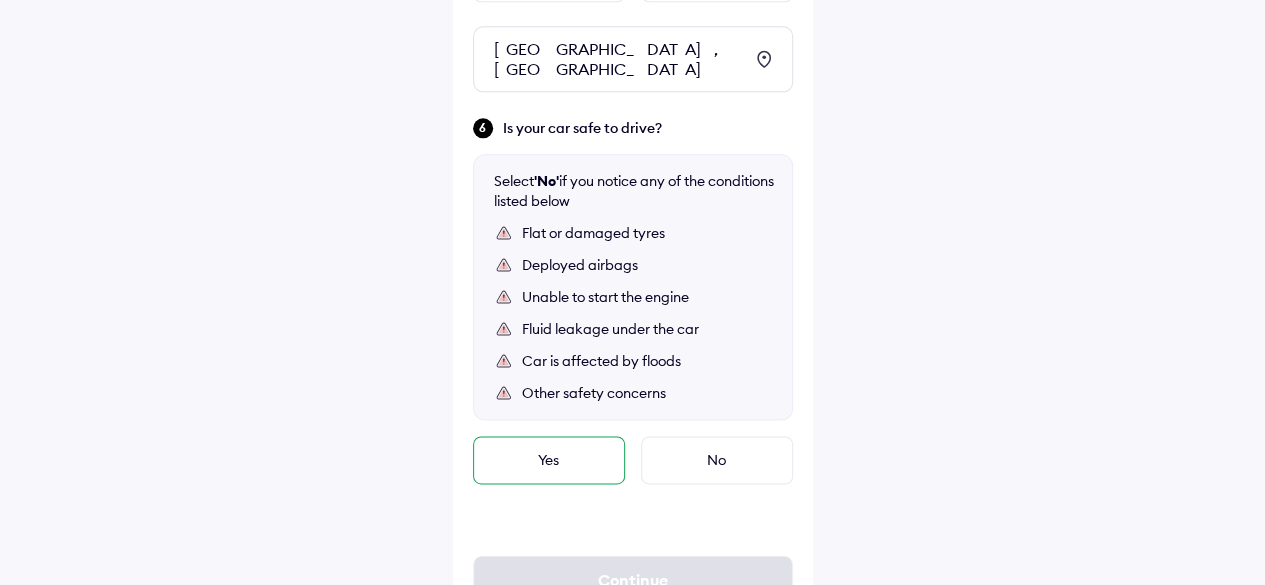 click on "Yes" at bounding box center (549, 460) 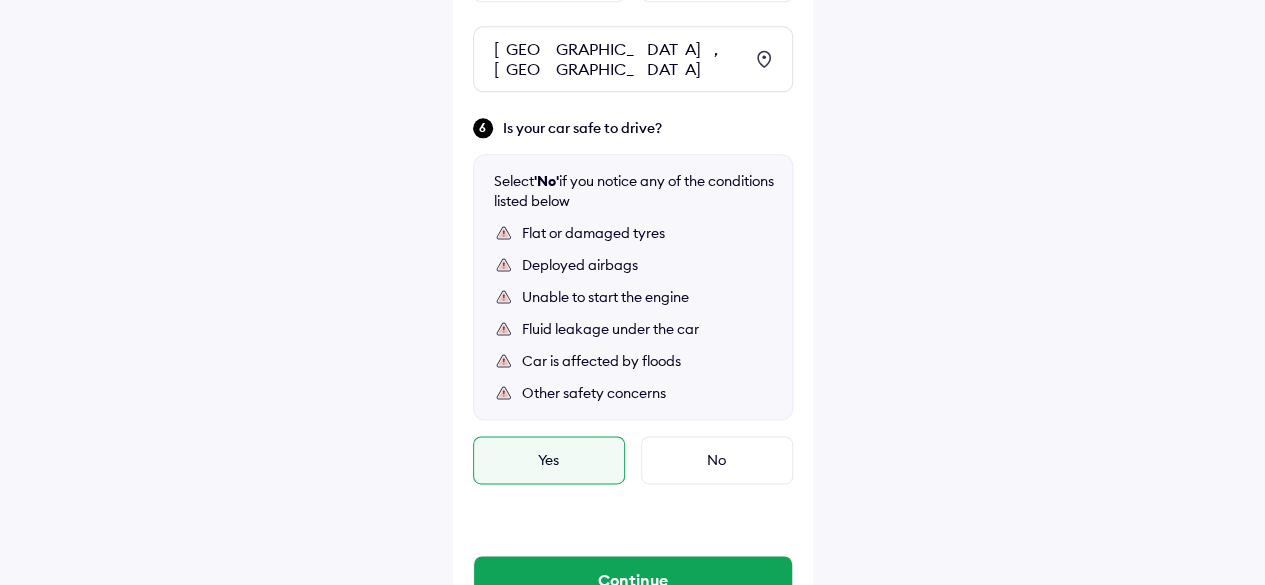 scroll, scrollTop: 1218, scrollLeft: 0, axis: vertical 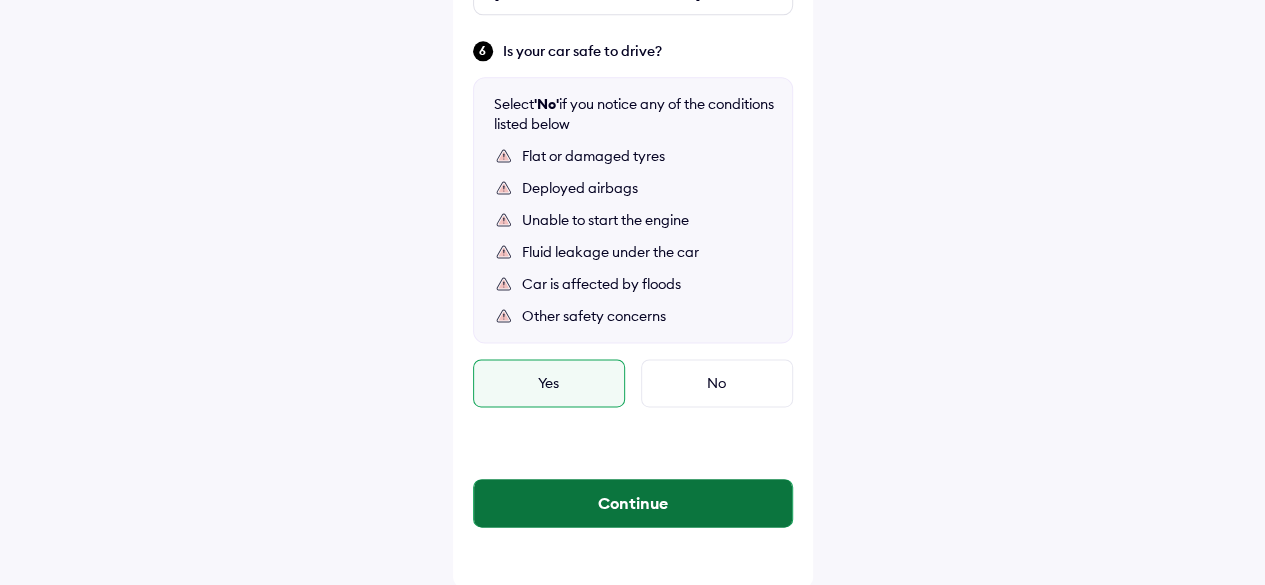 click on "Continue" at bounding box center (633, 503) 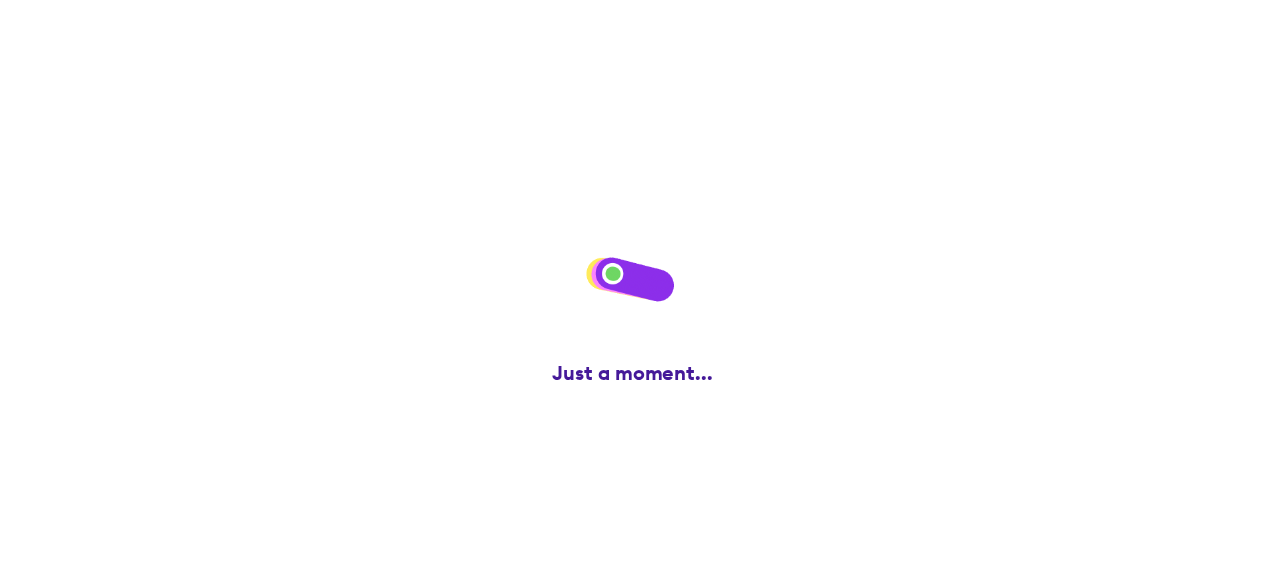 scroll, scrollTop: 0, scrollLeft: 0, axis: both 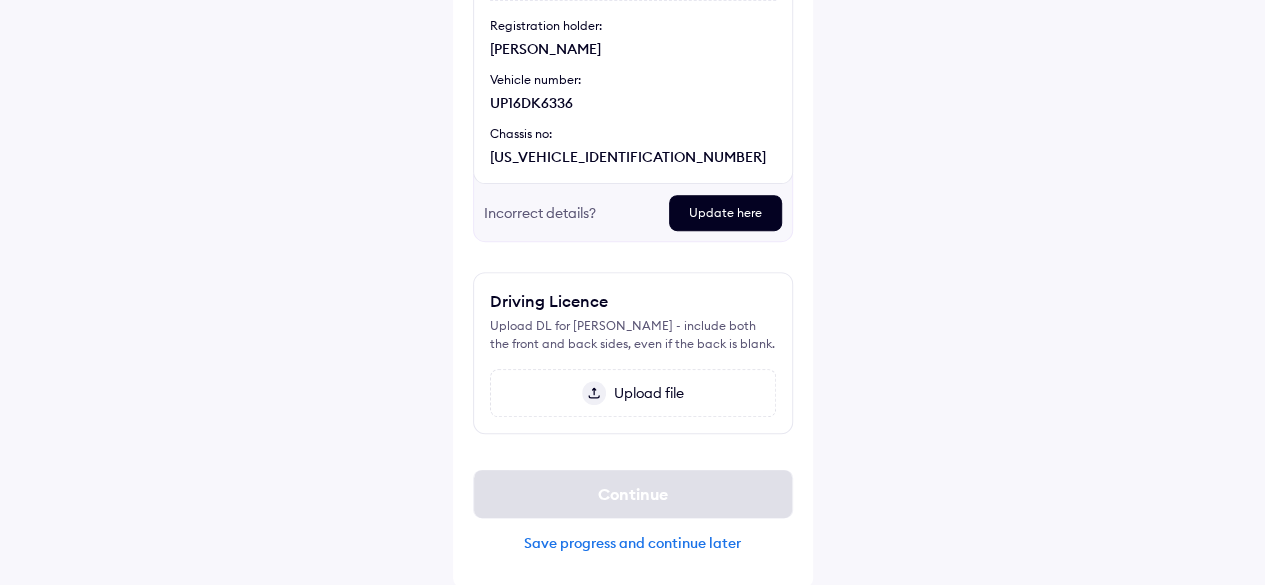 click on "Upload file" at bounding box center (645, 393) 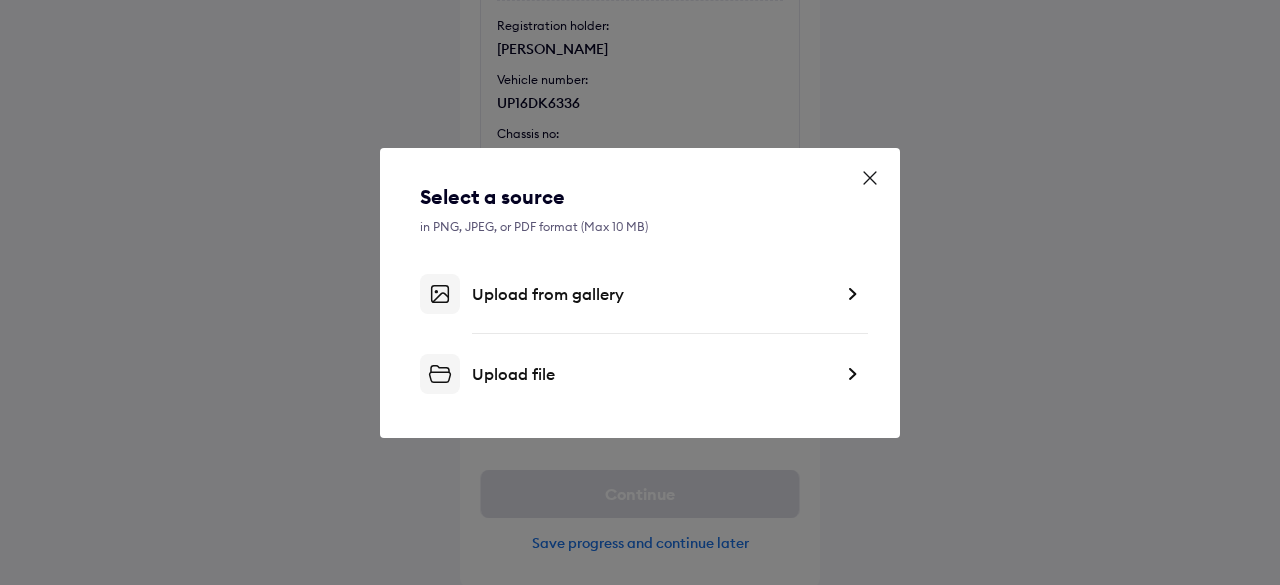 click on "Upload from gallery" at bounding box center (652, 294) 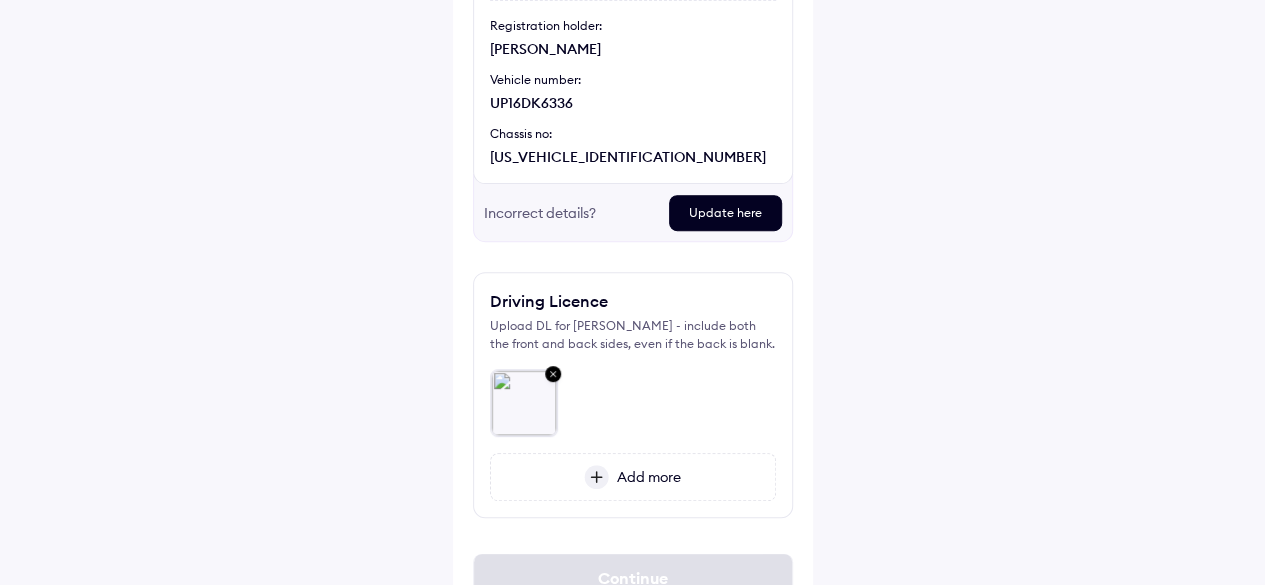 click on "Add more" at bounding box center [645, 477] 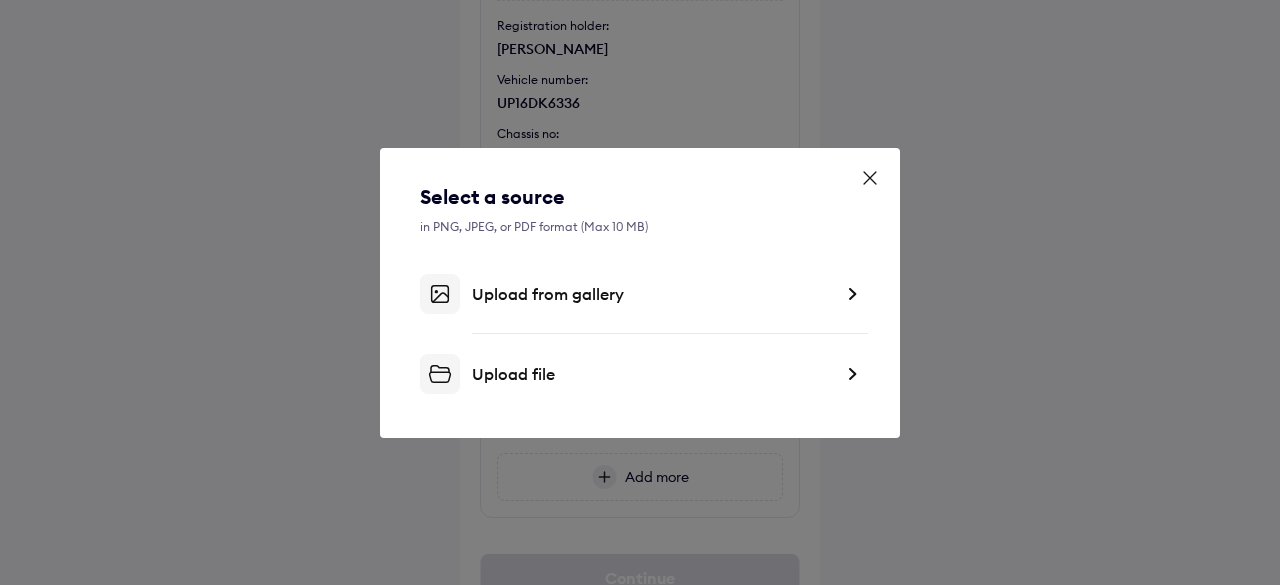 click on "Upload from gallery" at bounding box center (652, 294) 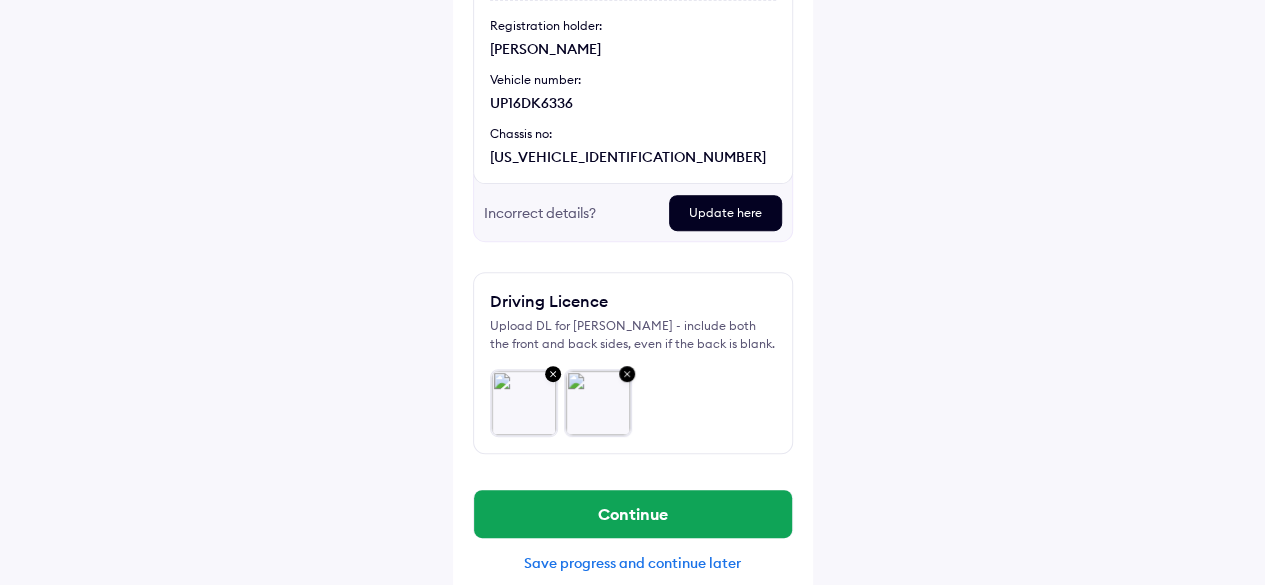 scroll, scrollTop: 309, scrollLeft: 0, axis: vertical 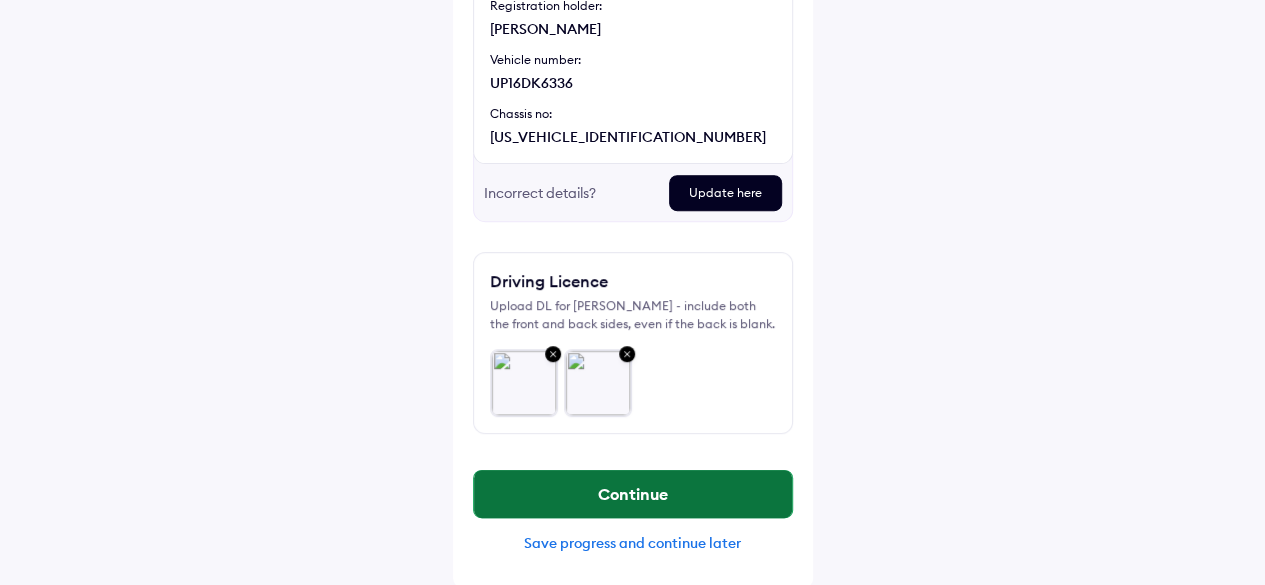 click on "Continue" at bounding box center (633, 494) 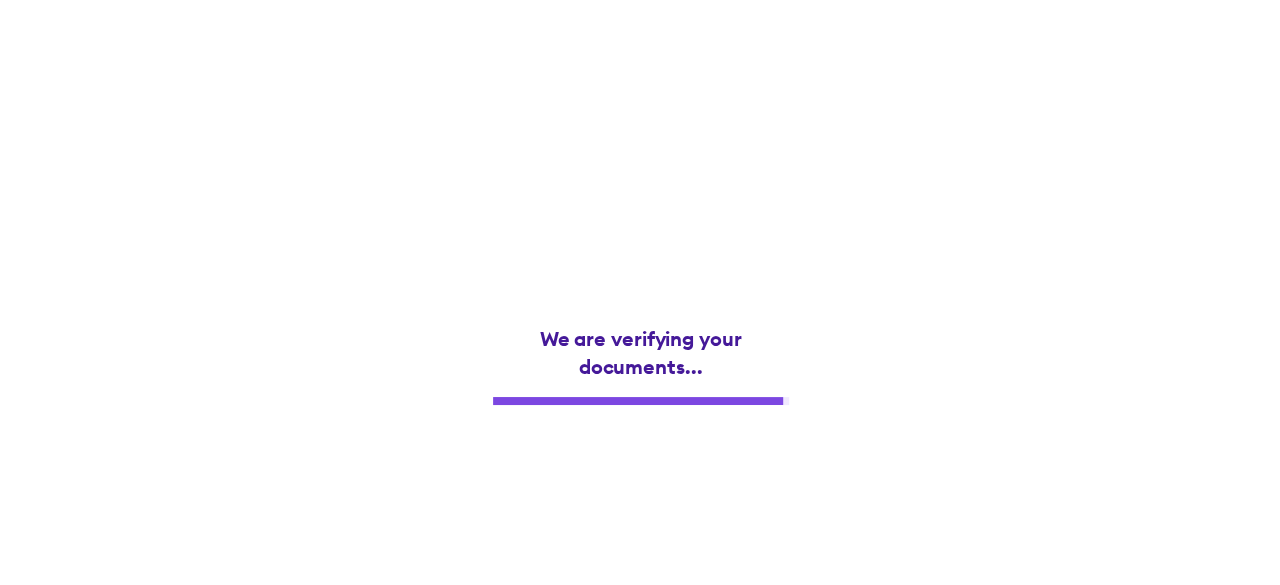 scroll, scrollTop: 0, scrollLeft: 0, axis: both 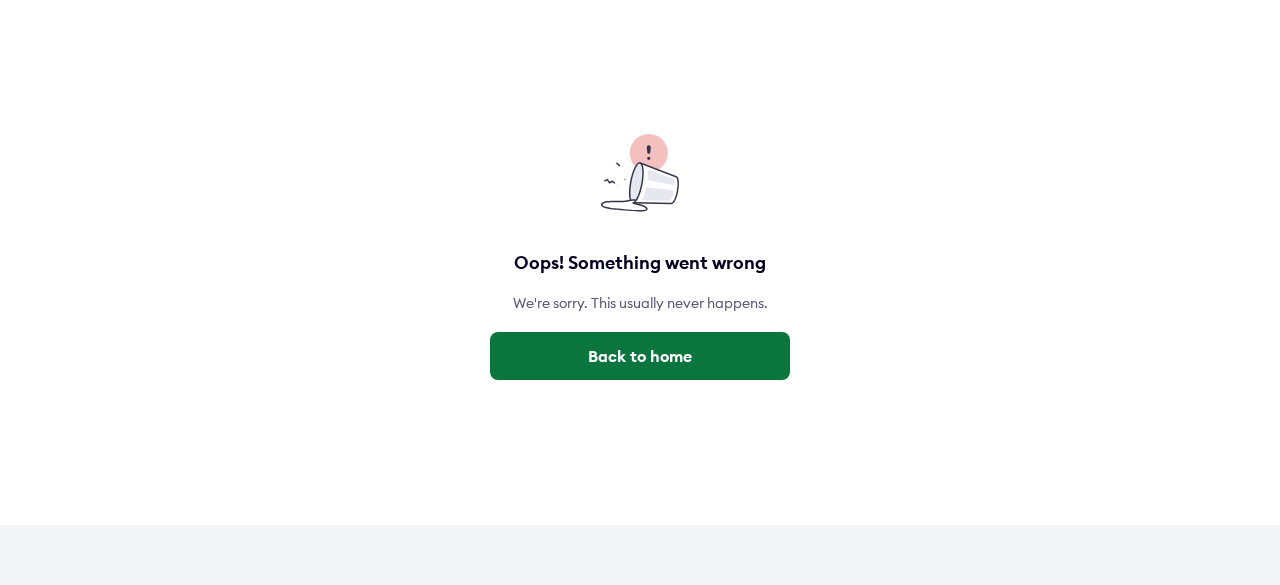 click on "Back to home" at bounding box center (640, 356) 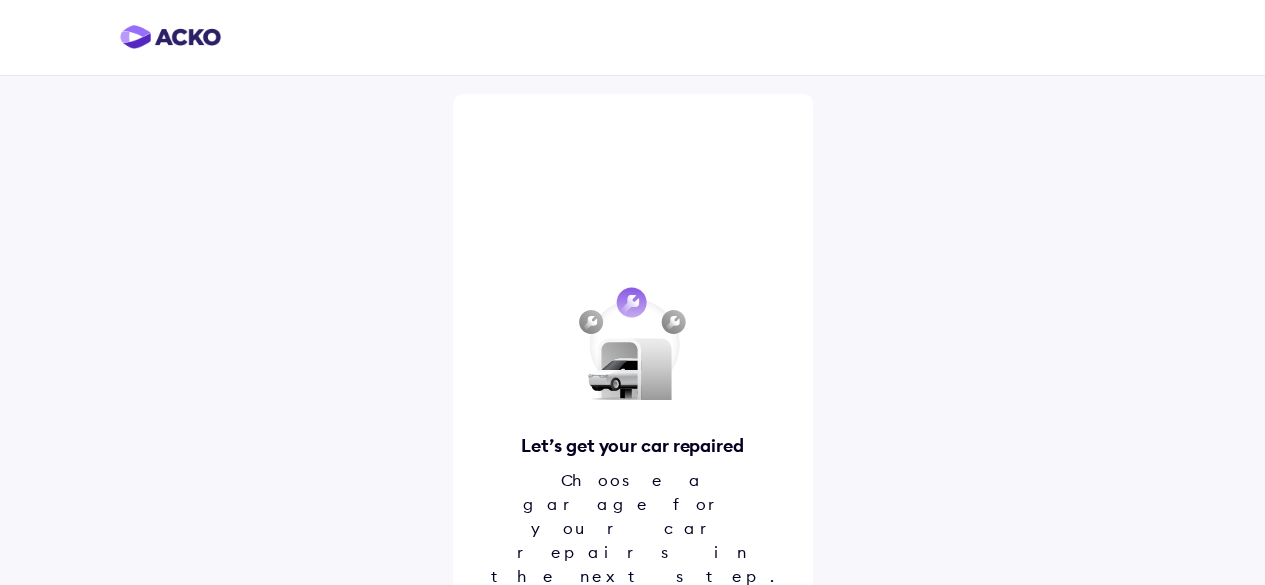 scroll, scrollTop: 46, scrollLeft: 0, axis: vertical 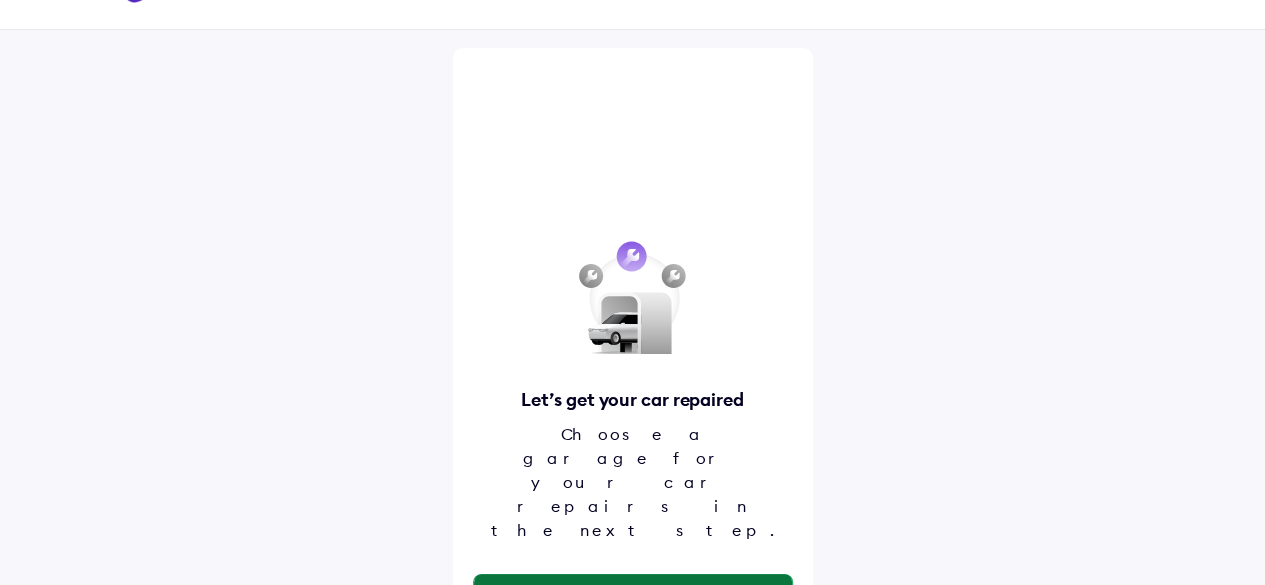 click on "Proceed" at bounding box center [633, 598] 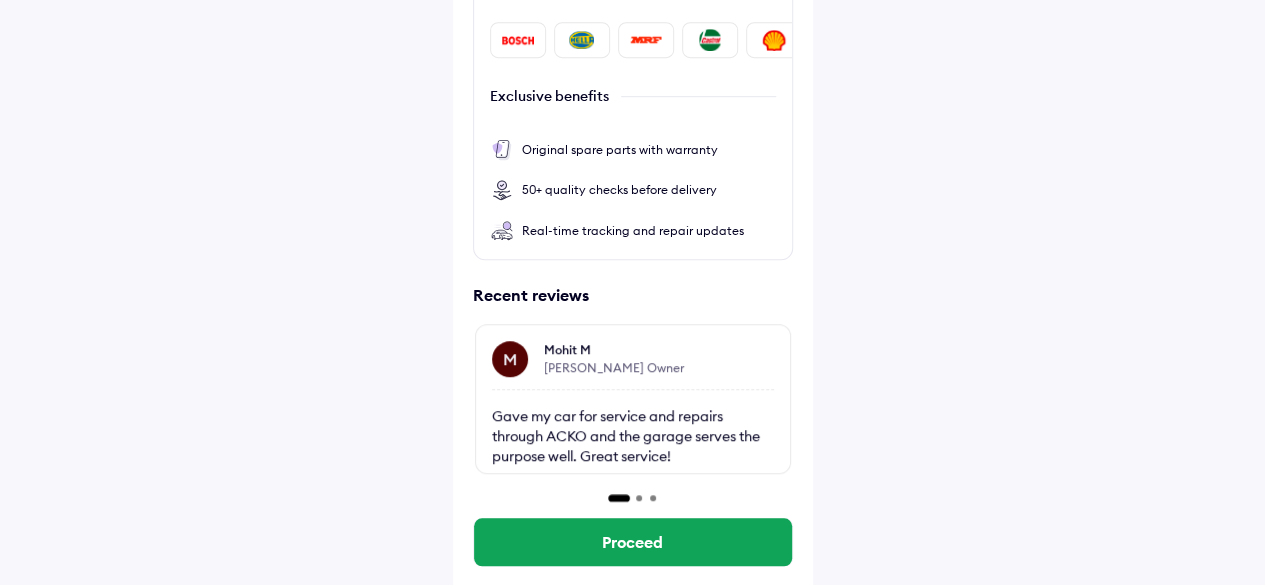 scroll, scrollTop: 606, scrollLeft: 0, axis: vertical 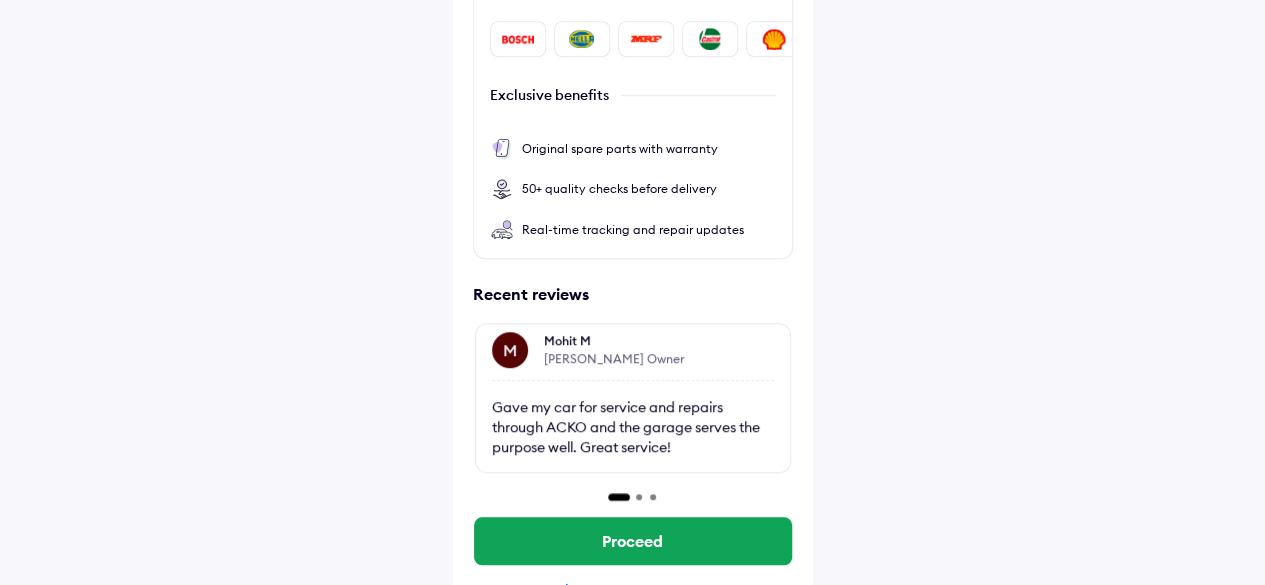 click on "Show me more garages" at bounding box center (633, 590) 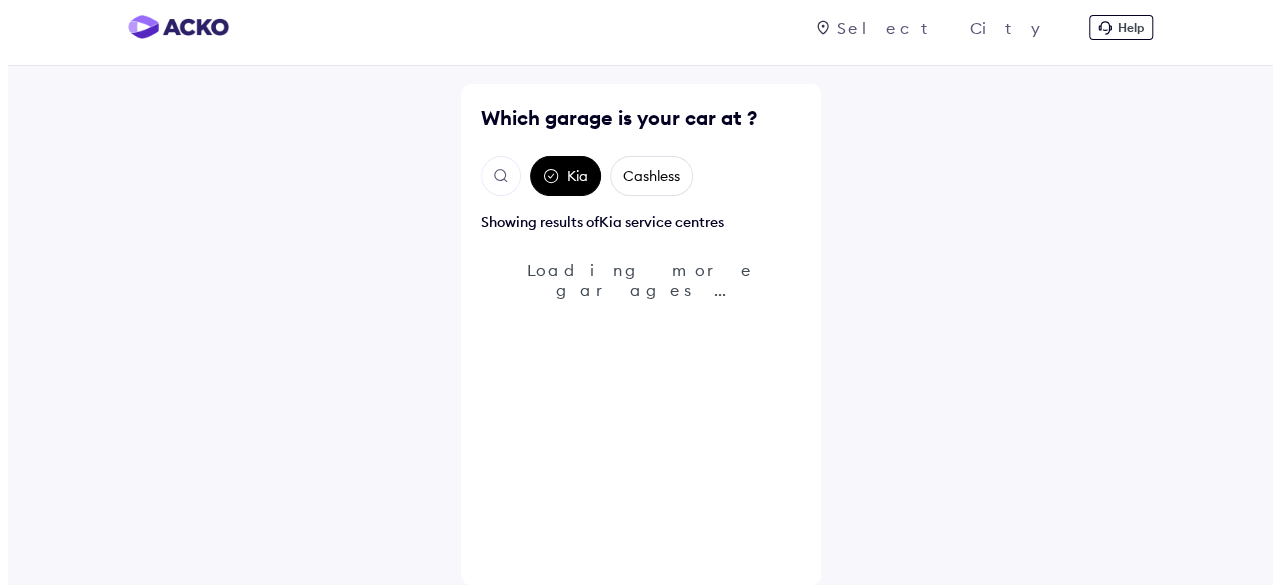 scroll, scrollTop: 0, scrollLeft: 0, axis: both 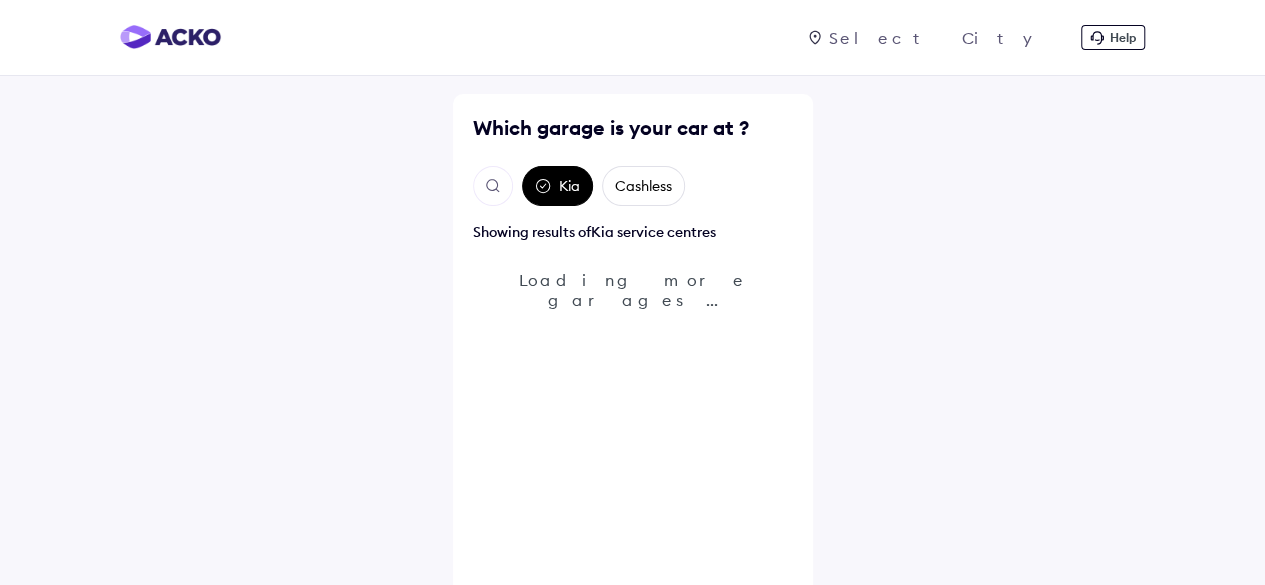 click on "Cashless" at bounding box center (643, 186) 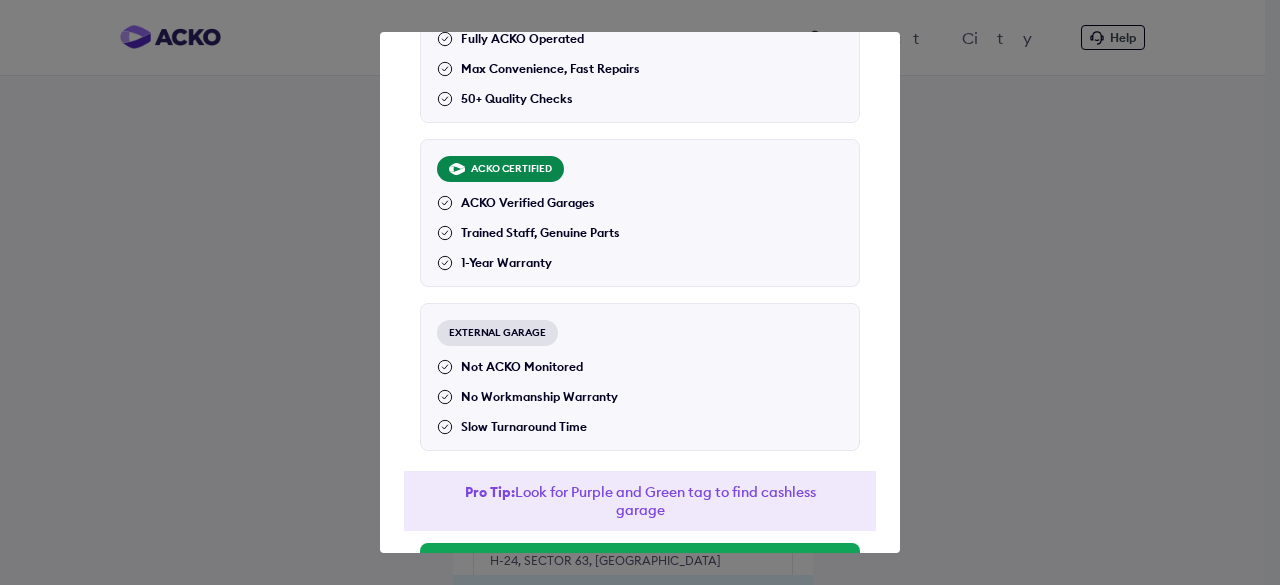 scroll, scrollTop: 187, scrollLeft: 0, axis: vertical 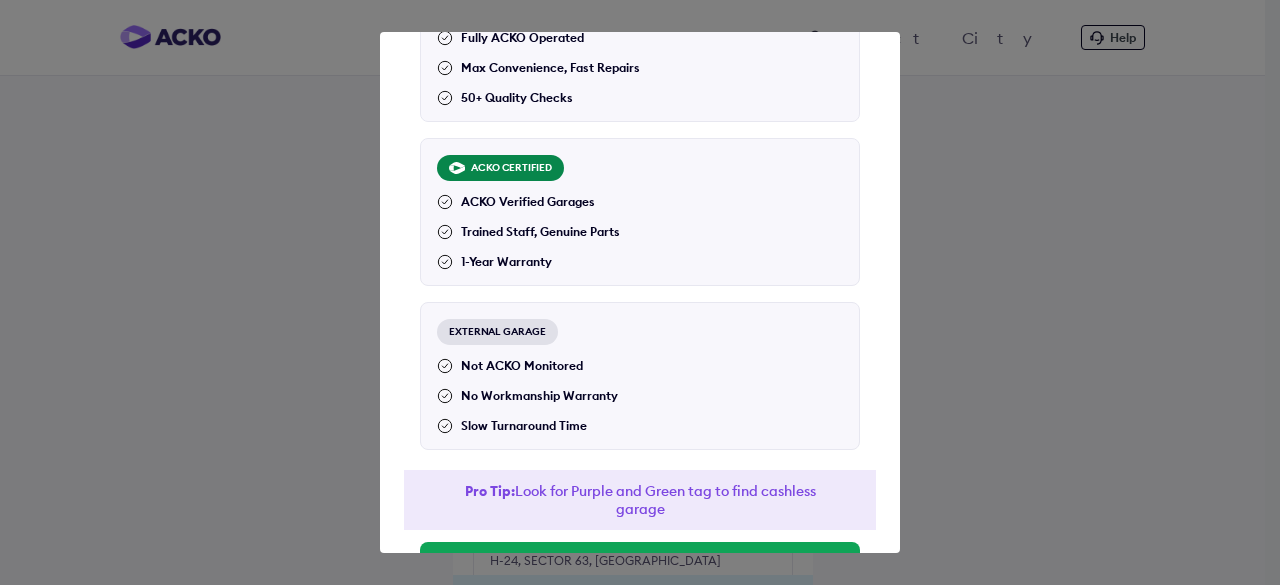 click on "EXTERNAL GARAGE Not ACKO Monitored No Workmanship Warranty Slow Turnaround Time" at bounding box center (640, 376) 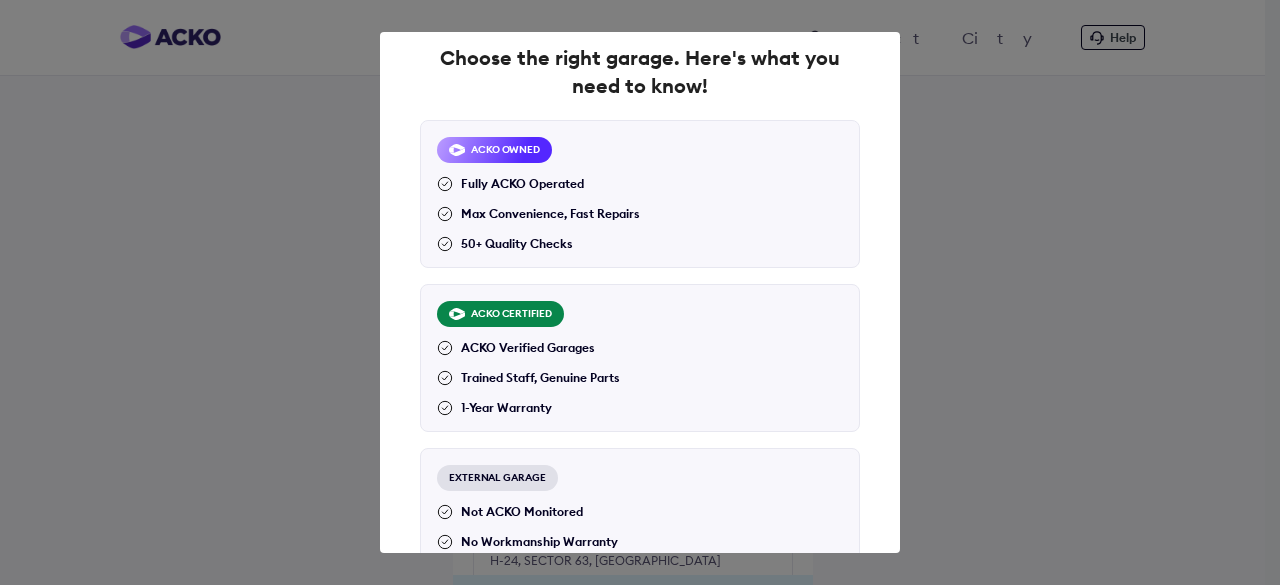 scroll, scrollTop: 33, scrollLeft: 0, axis: vertical 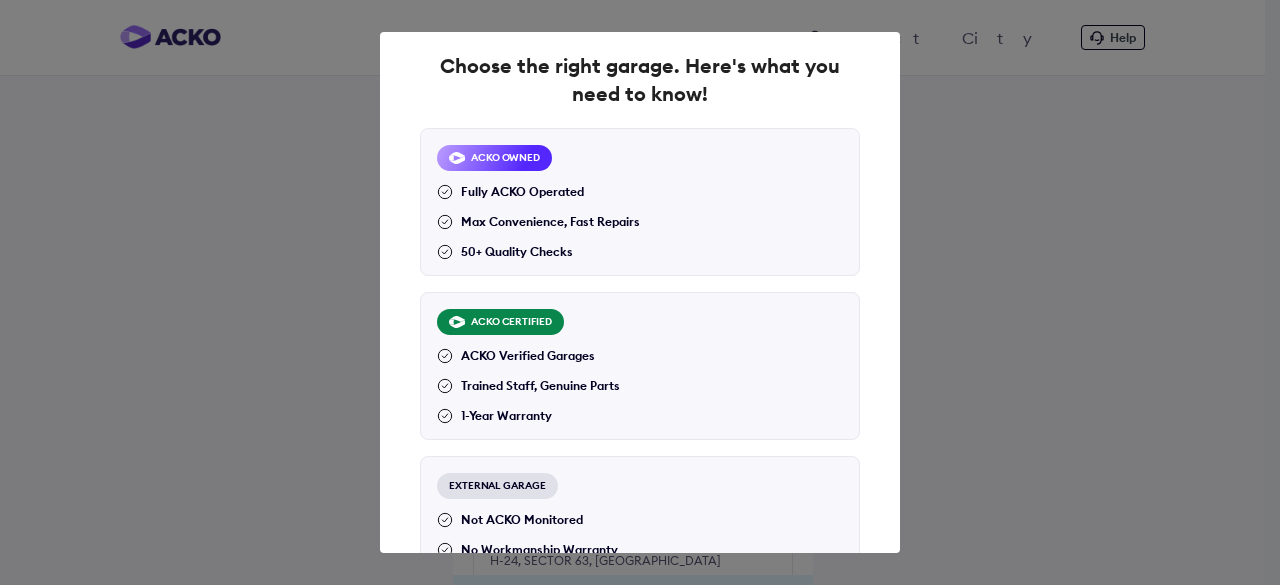 click on "ACKO CERTIFIED ACKO Verified Garages Trained Staff, Genuine Parts 1-Year Warranty" at bounding box center [640, 366] 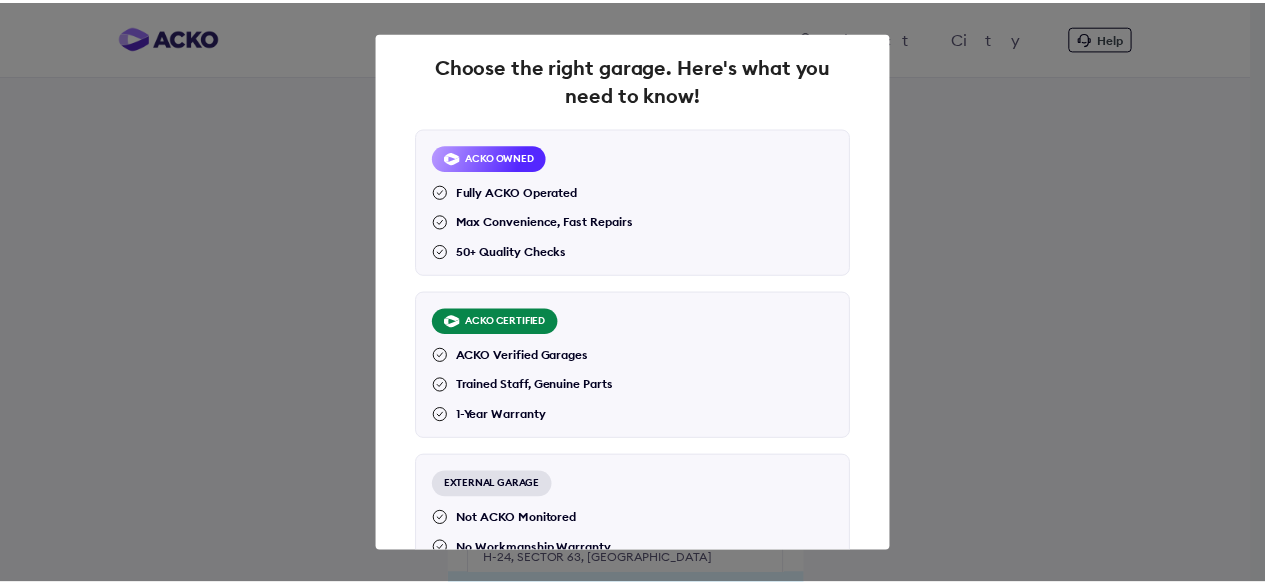 scroll, scrollTop: 264, scrollLeft: 0, axis: vertical 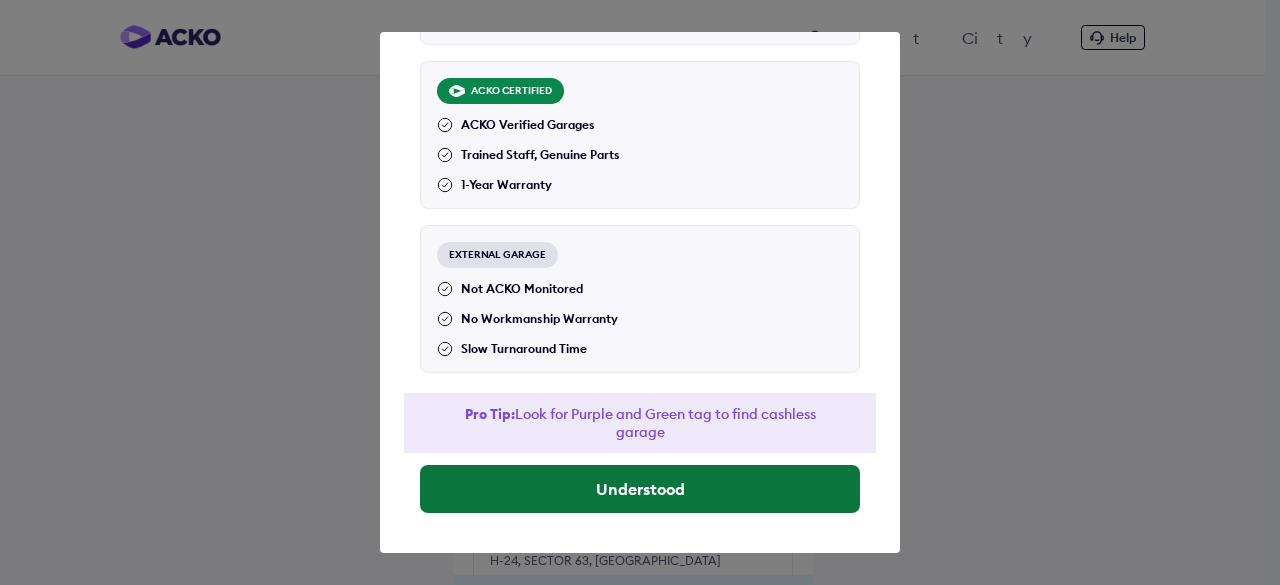 click on "Understood" at bounding box center (640, 489) 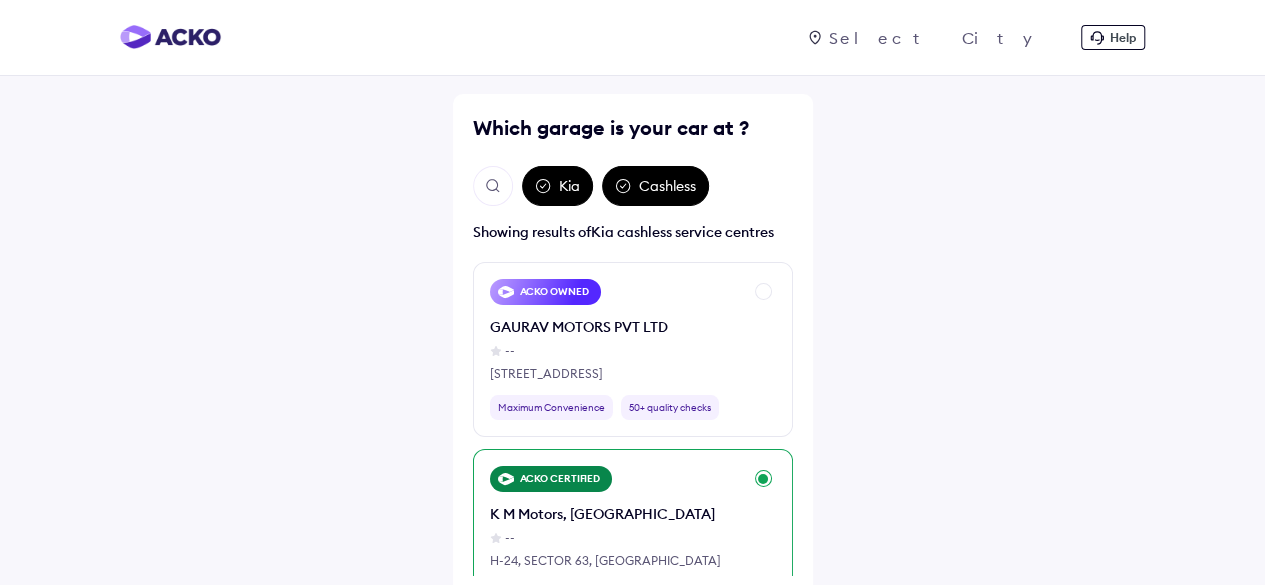 scroll, scrollTop: 85, scrollLeft: 0, axis: vertical 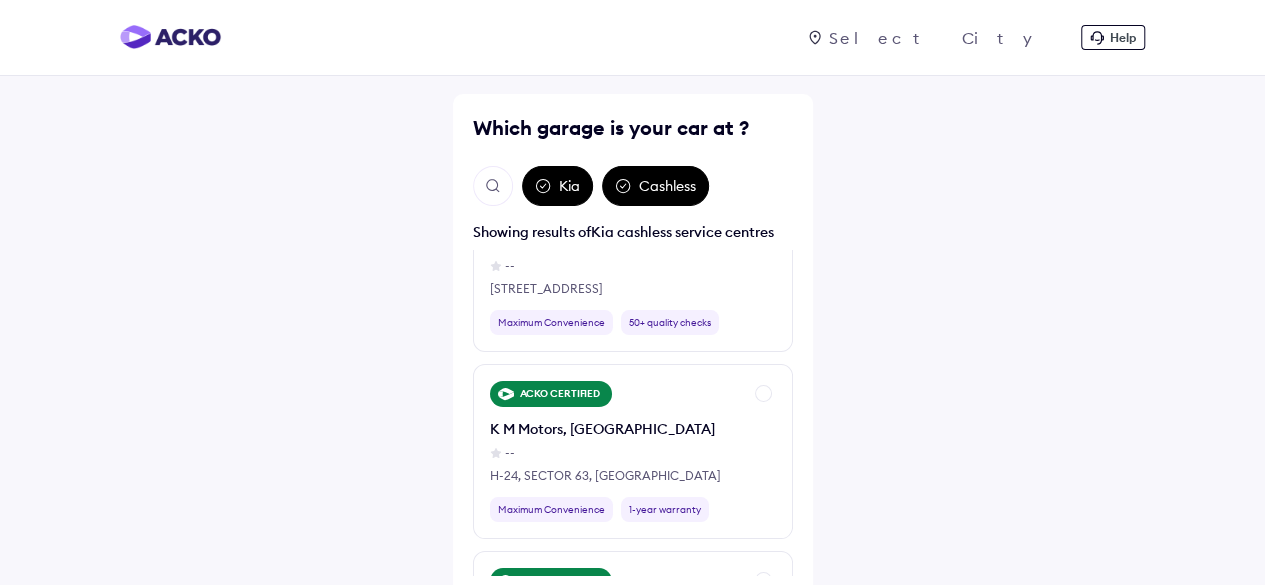 click on "Cashless" at bounding box center [655, 186] 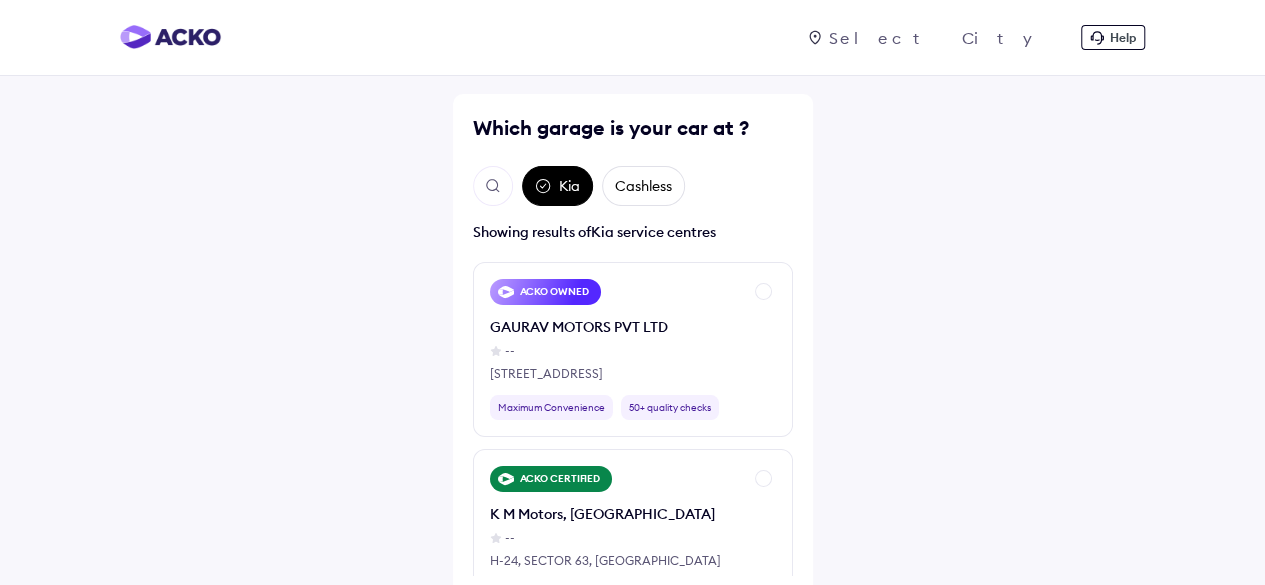 scroll, scrollTop: 126, scrollLeft: 0, axis: vertical 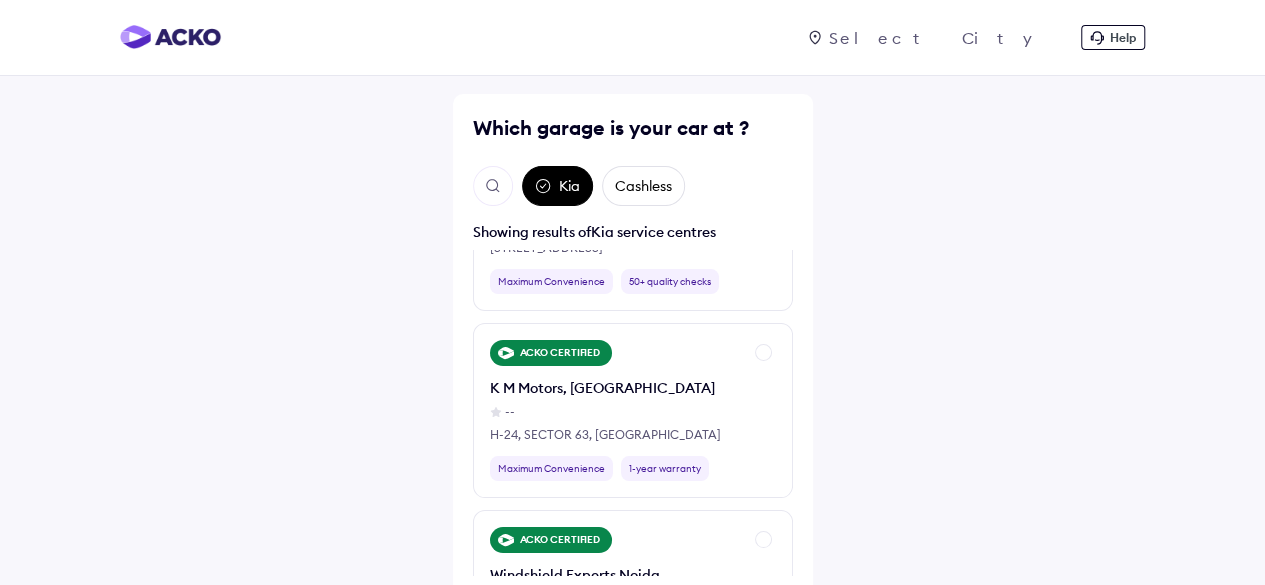 click at bounding box center [493, 186] 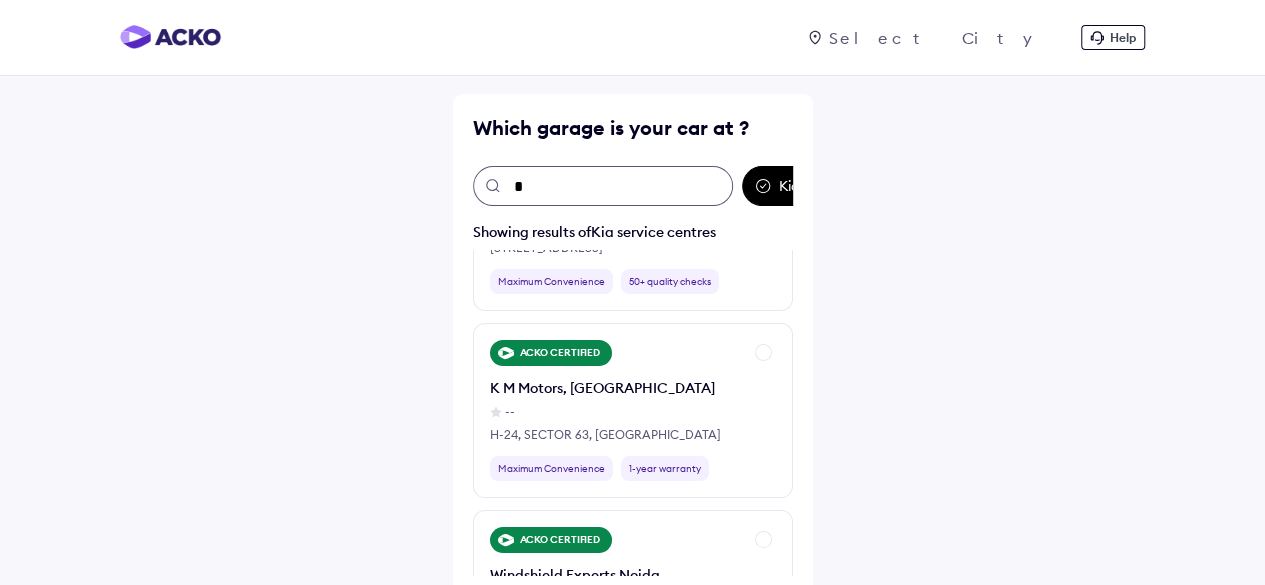 scroll, scrollTop: 0, scrollLeft: 0, axis: both 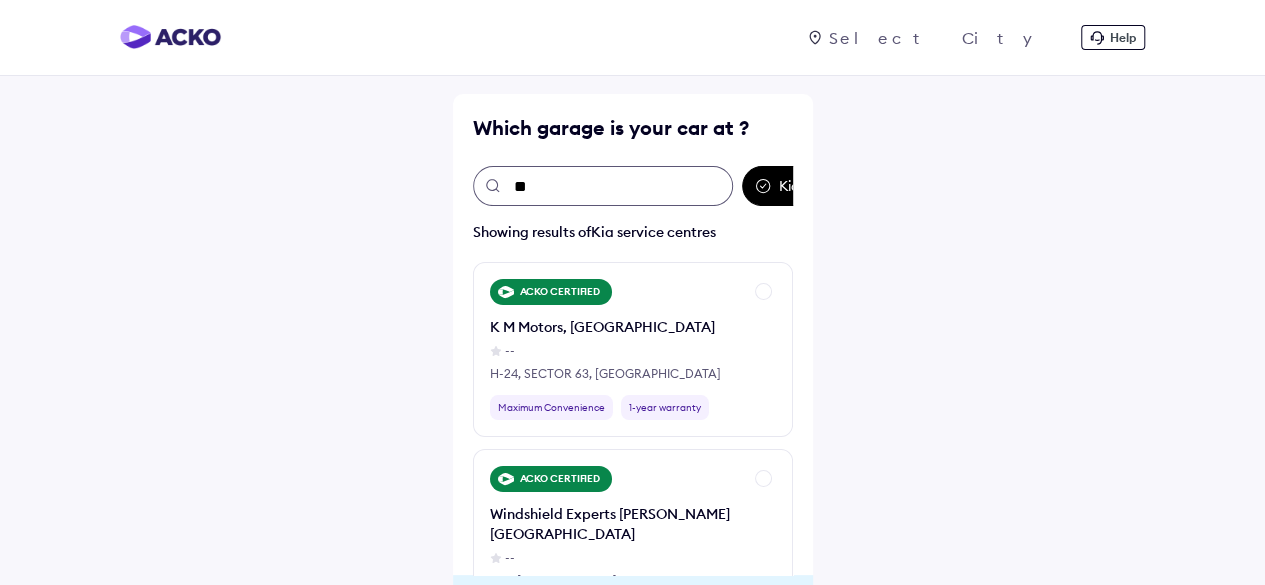 type on "***" 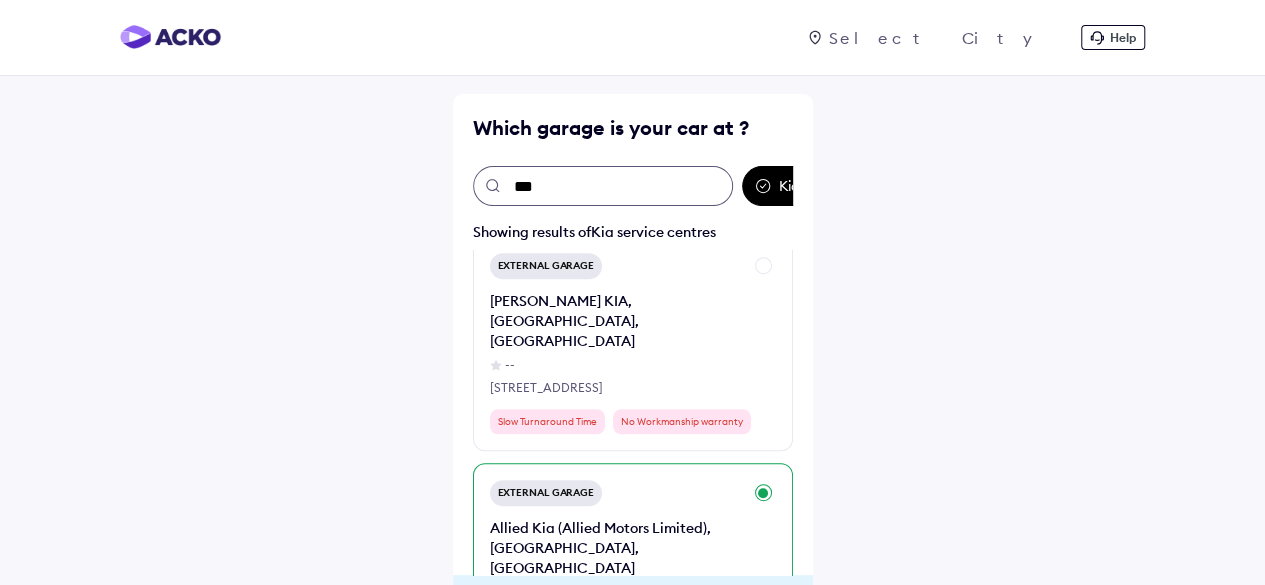 scroll, scrollTop: 844, scrollLeft: 0, axis: vertical 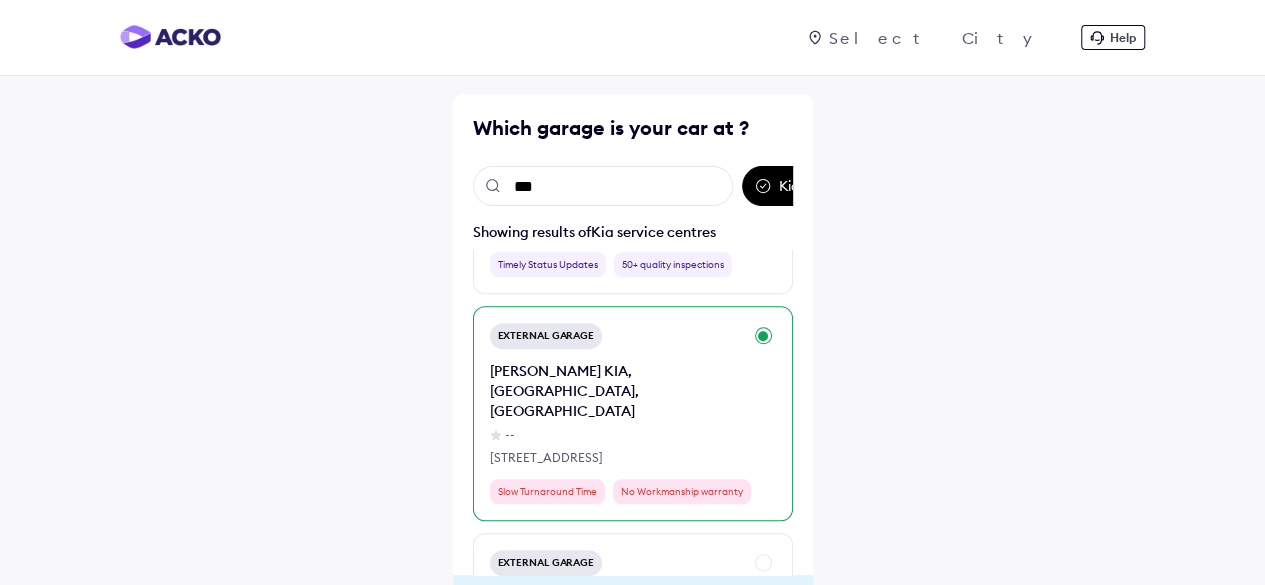 click on "--" at bounding box center [616, 435] 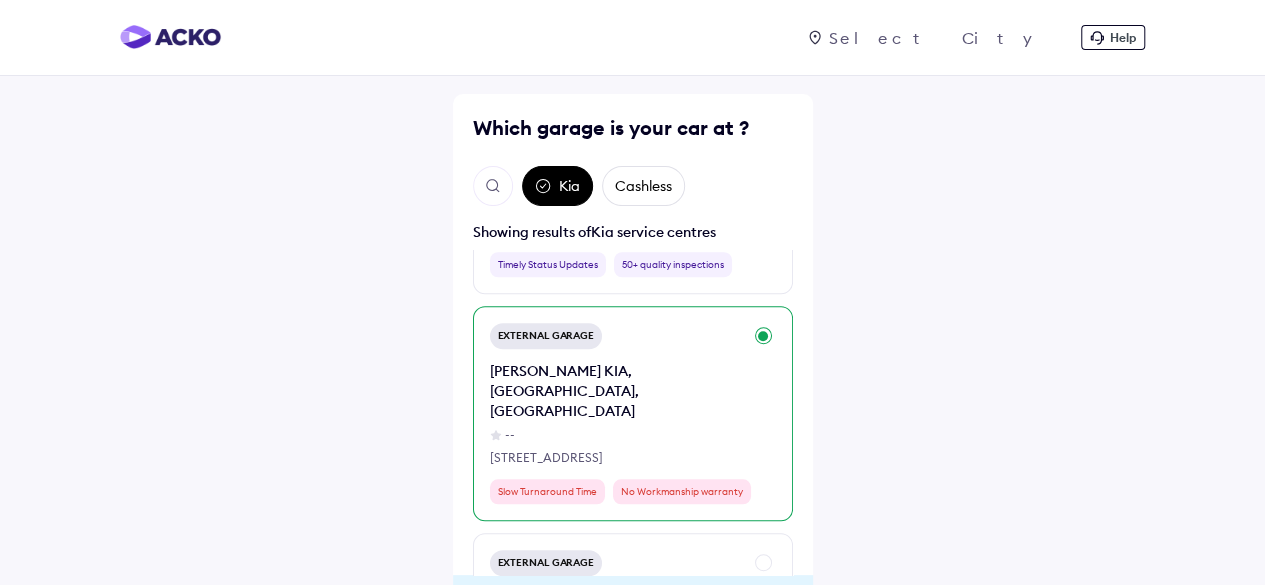 scroll, scrollTop: 115, scrollLeft: 0, axis: vertical 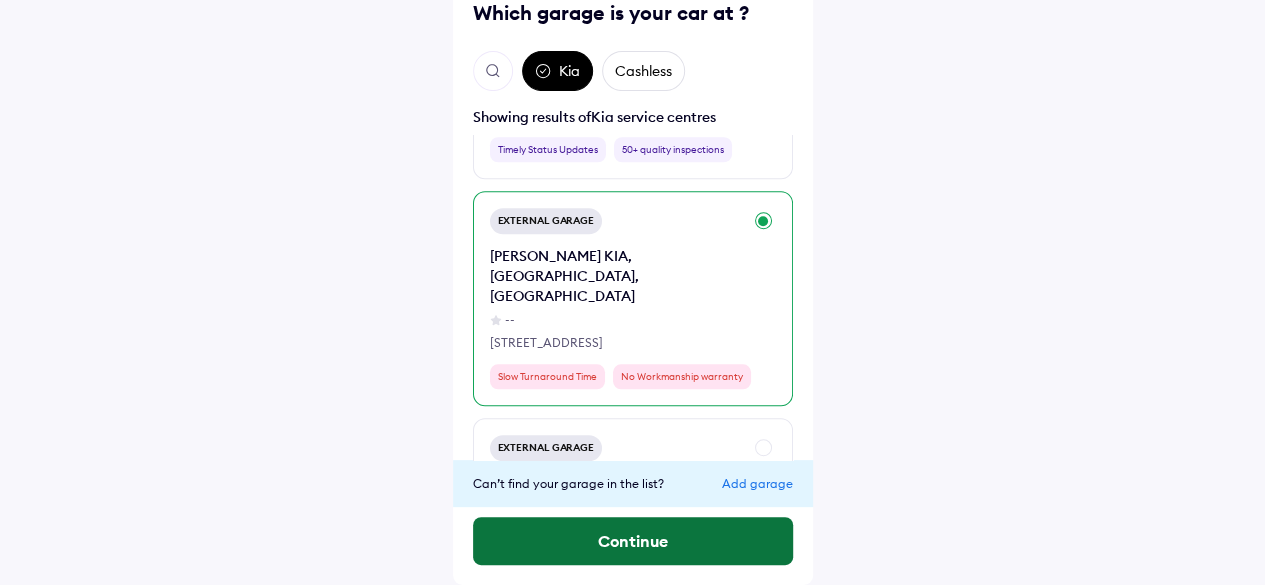 click on "Continue" at bounding box center (633, 541) 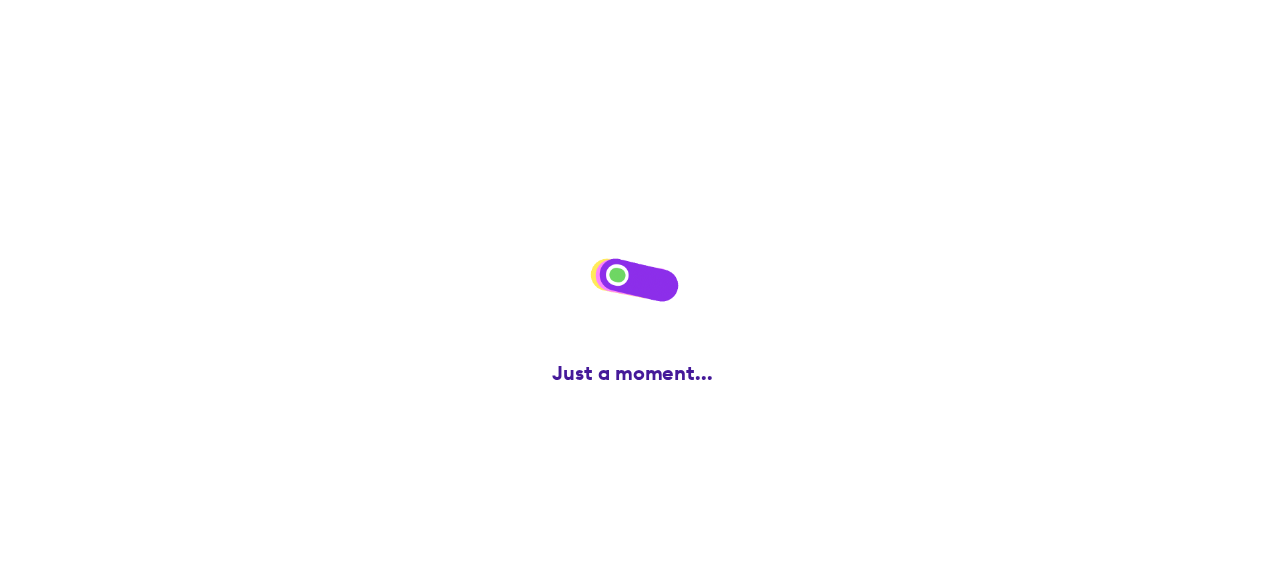 scroll, scrollTop: 0, scrollLeft: 0, axis: both 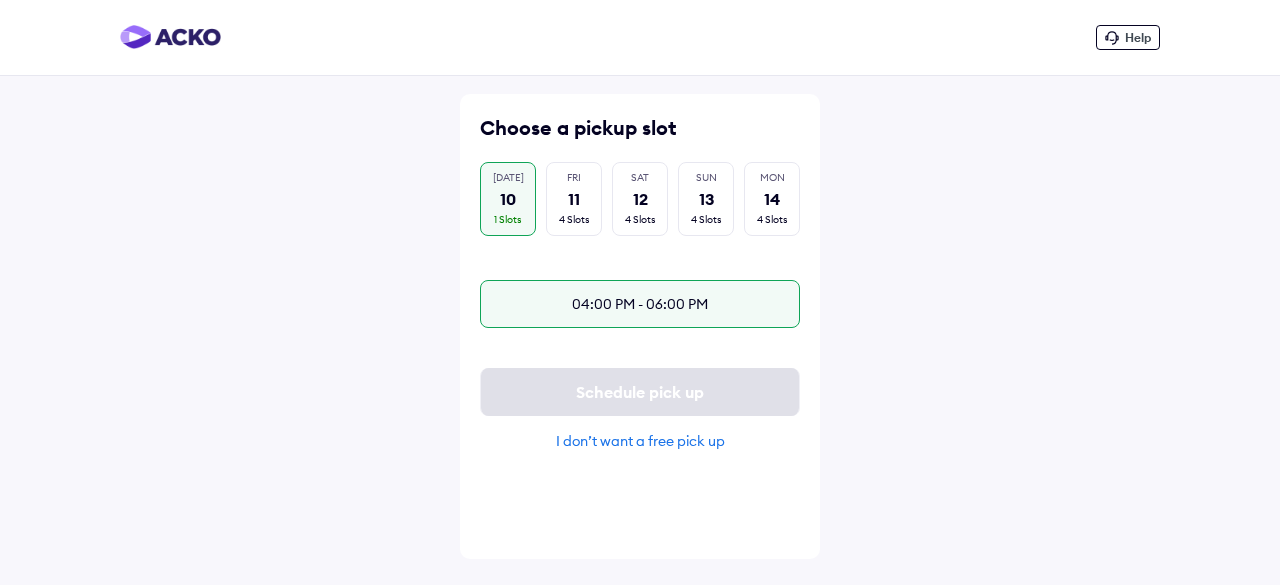 click on "04:00 PM - 06:00 PM" at bounding box center [640, 304] 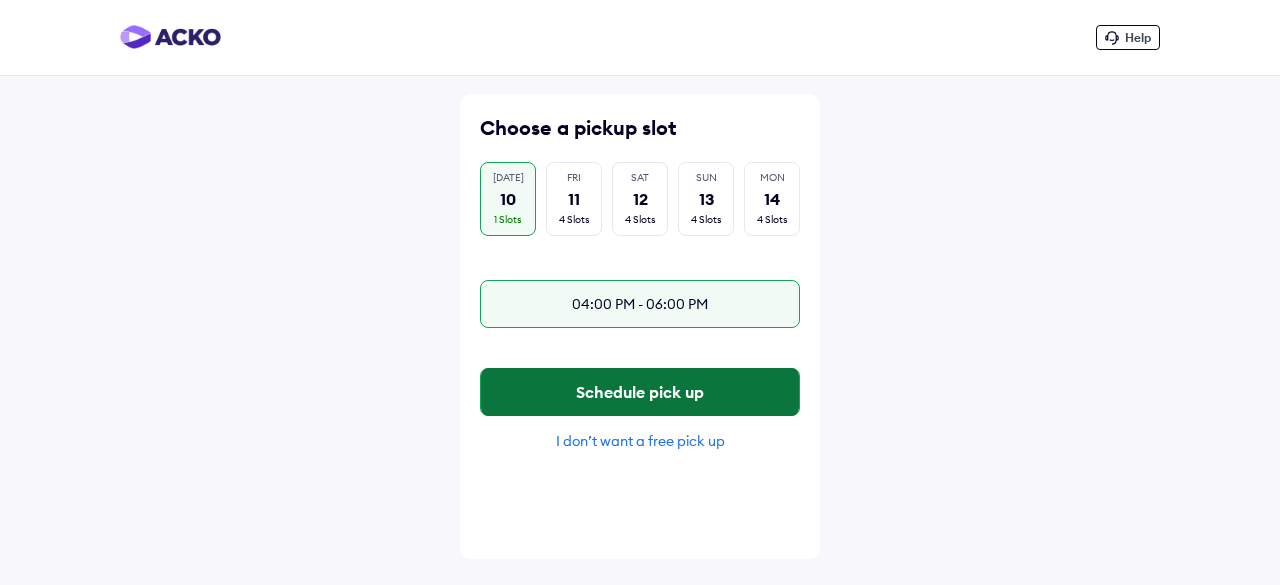 click on "Schedule pick up" at bounding box center (640, 392) 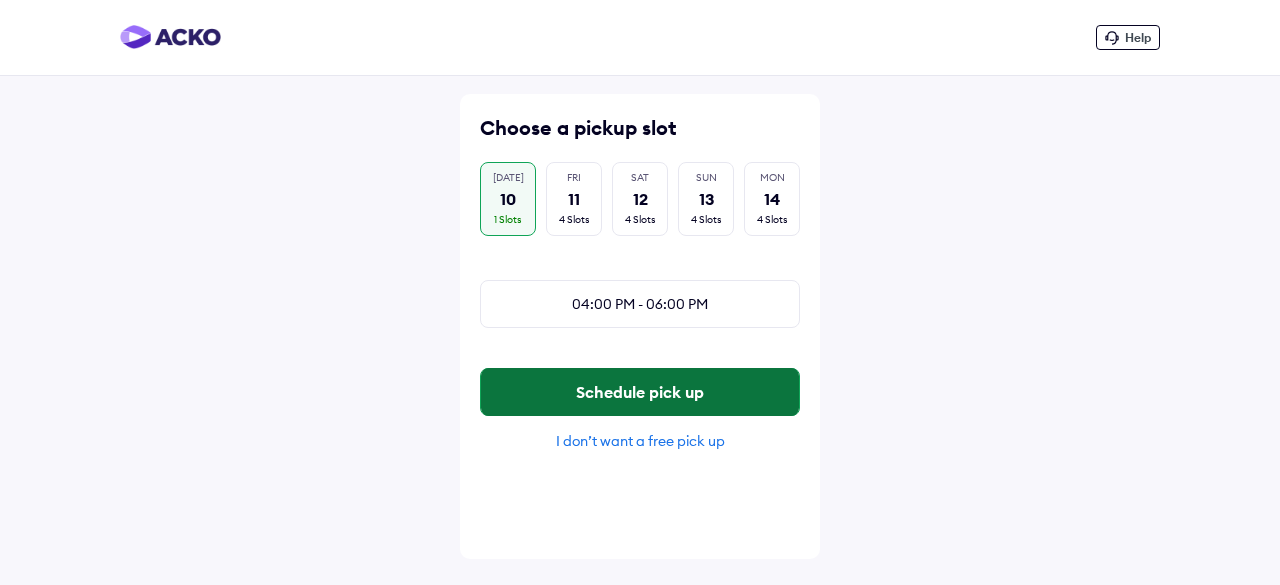click on "Schedule pick up" at bounding box center (640, 392) 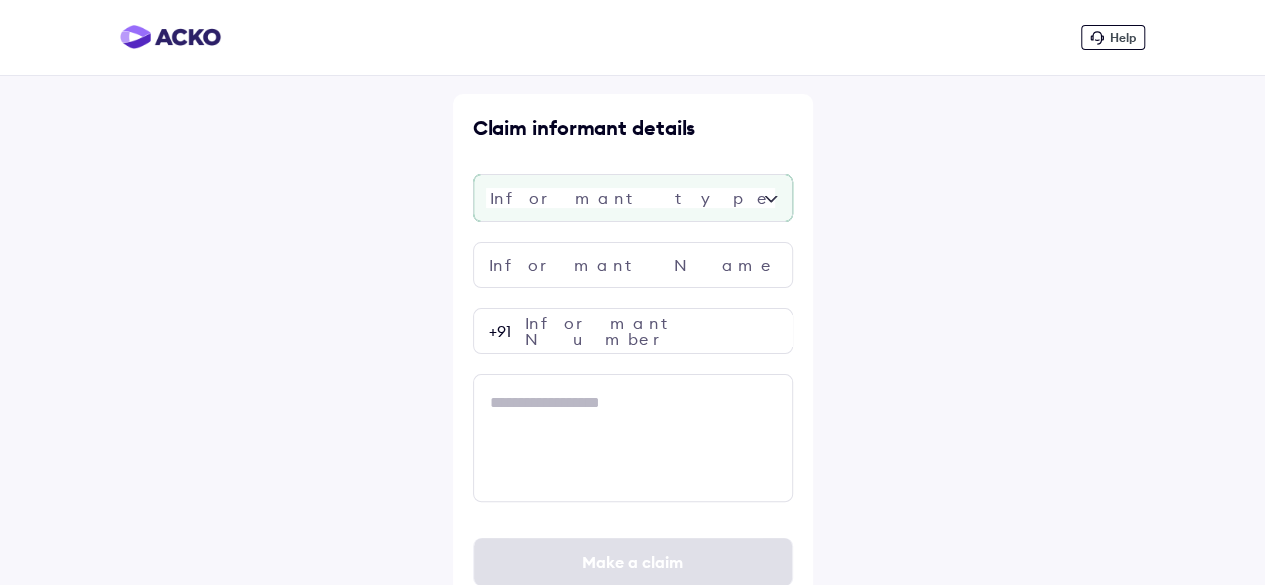 click at bounding box center [633, 198] 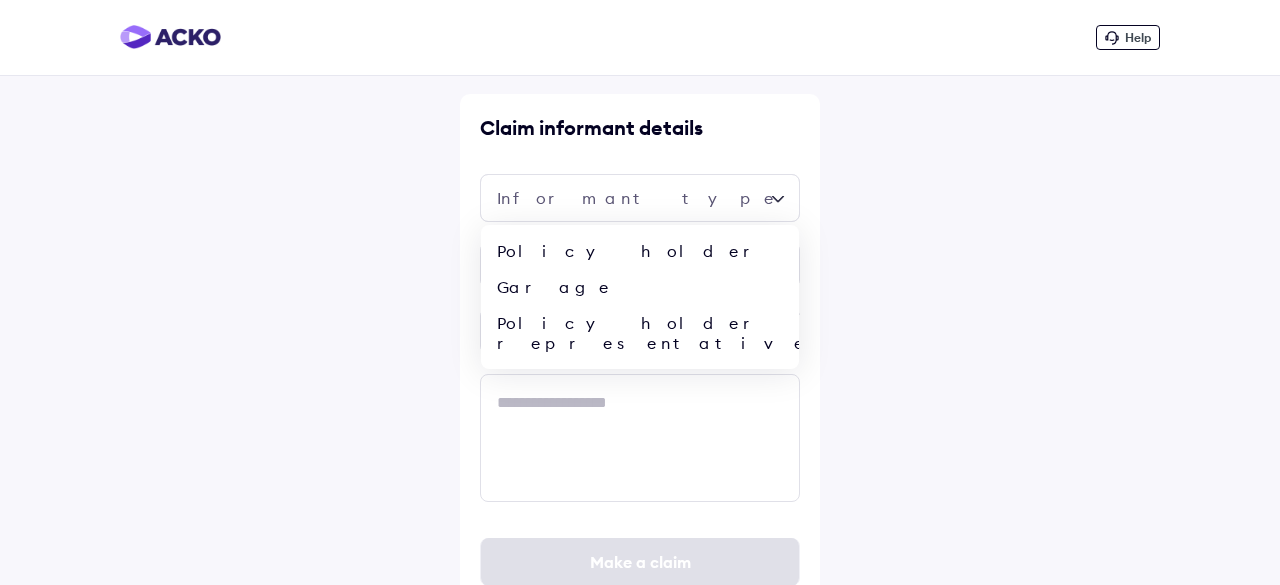 click on "Claim informant details Policy holder Garage Policy holder representative Informant Name Informant Number +91 Make a claim" at bounding box center [640, 358] 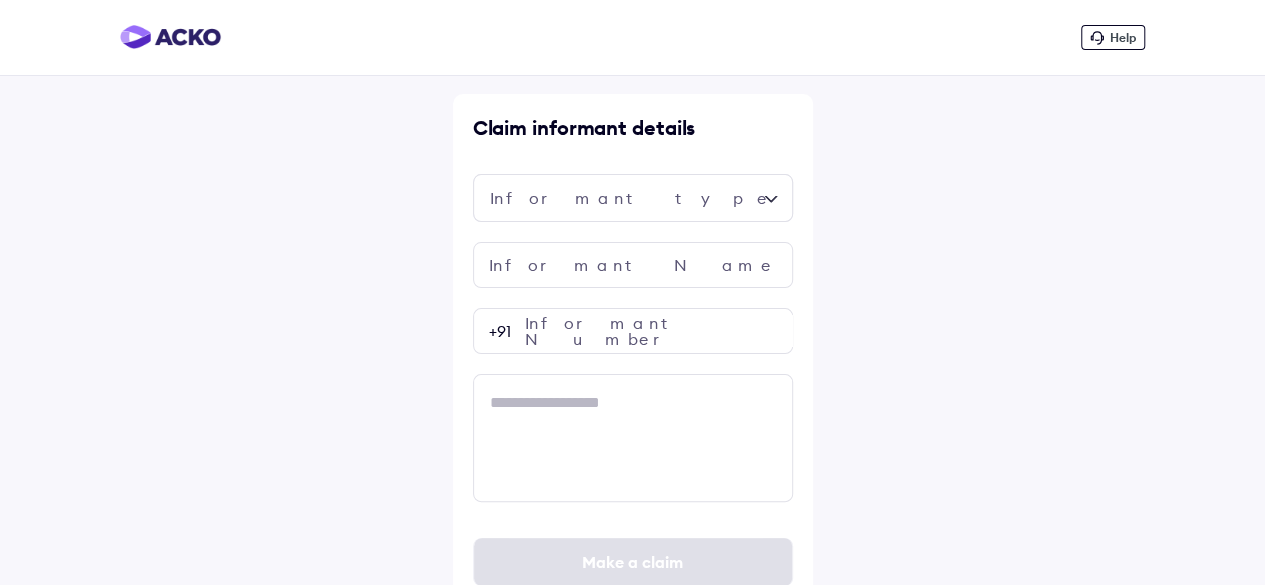 scroll, scrollTop: 35, scrollLeft: 0, axis: vertical 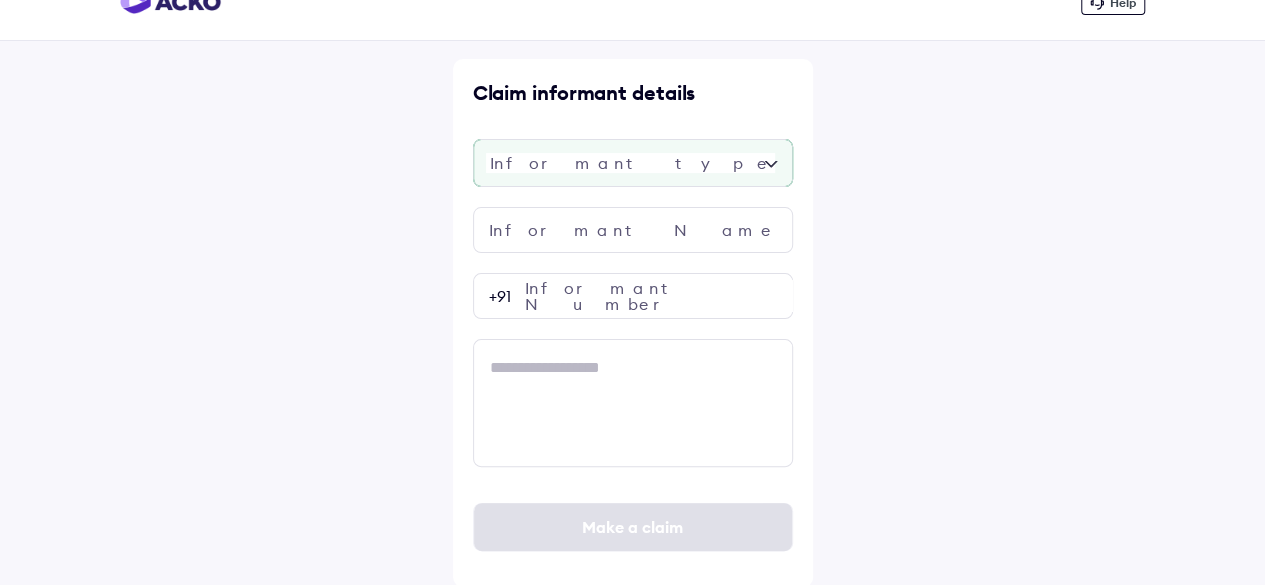 click at bounding box center (633, 163) 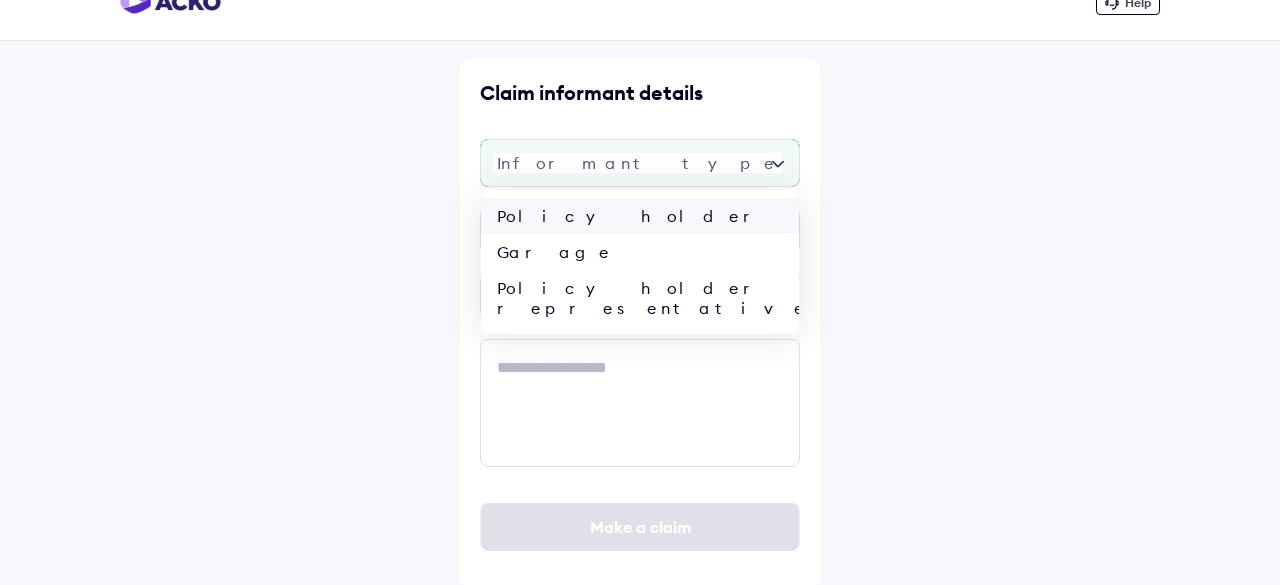 click on "Policy holder" at bounding box center [640, 216] 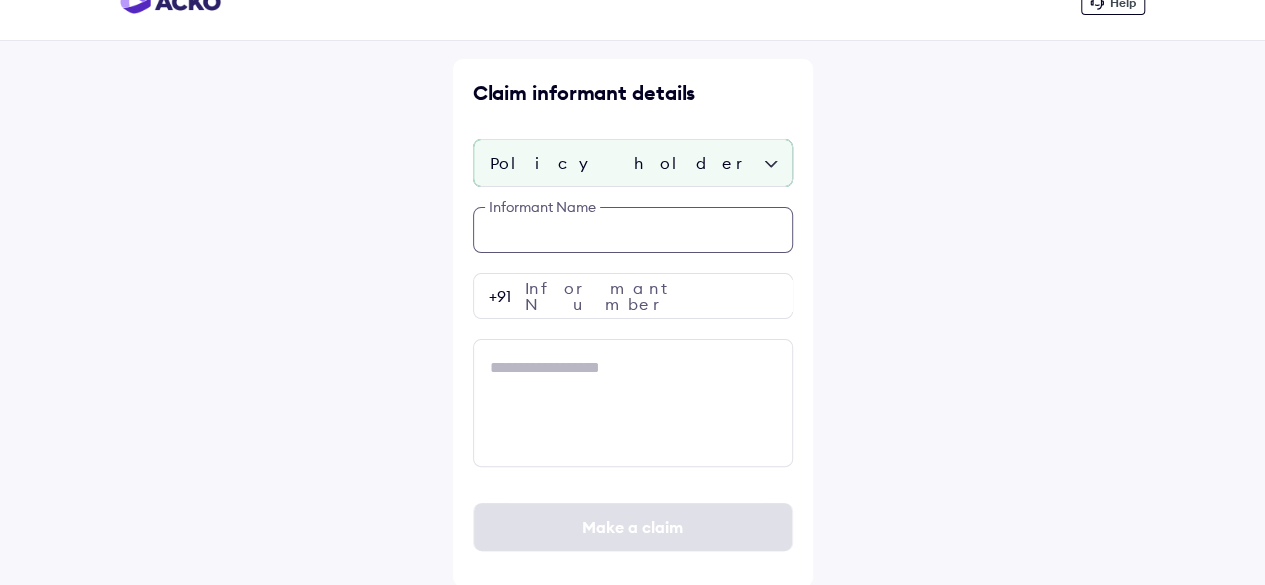 scroll, scrollTop: 0, scrollLeft: 0, axis: both 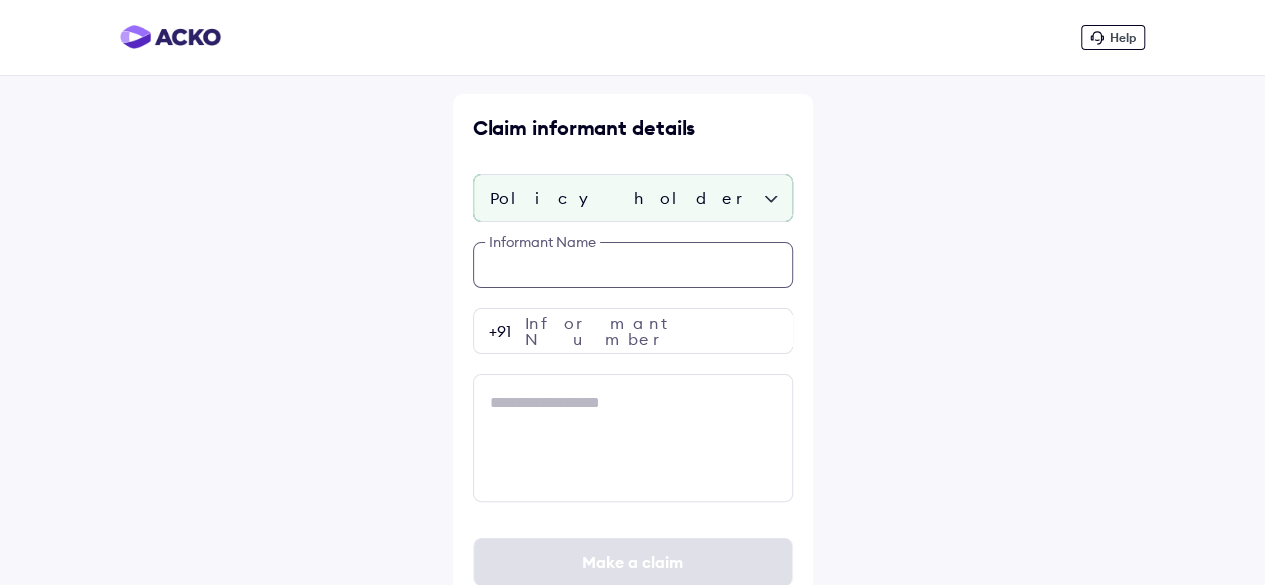 click on "Claim informant details Policy holder Informant Name Informant Number +91 Make a claim" at bounding box center [633, 358] 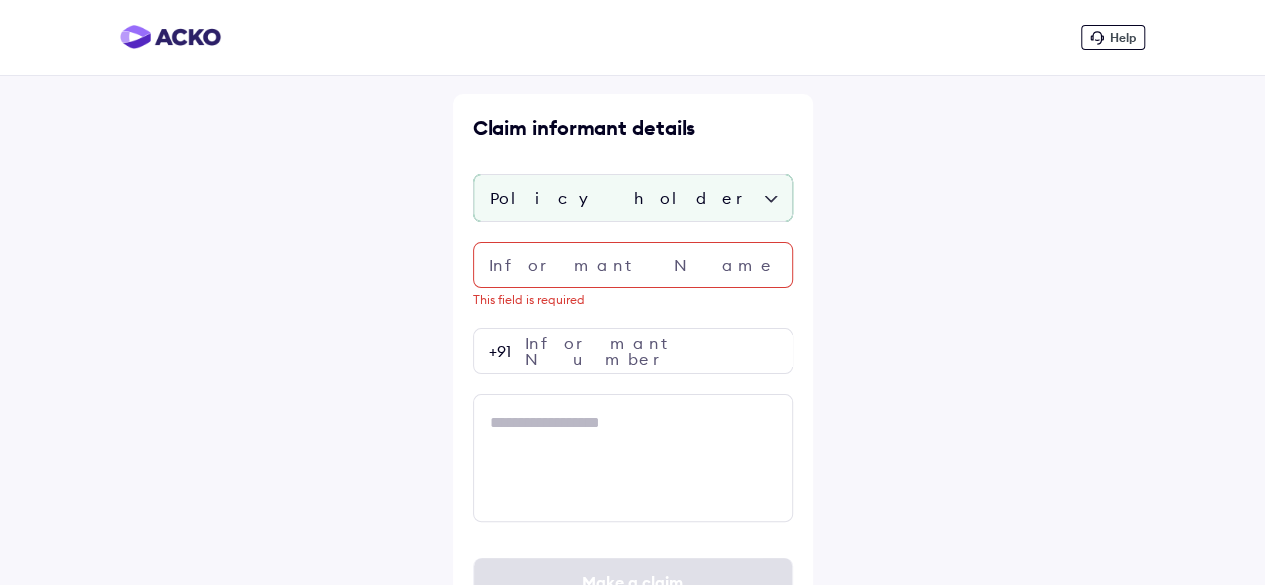 click on "Policy holder" at bounding box center [633, 198] 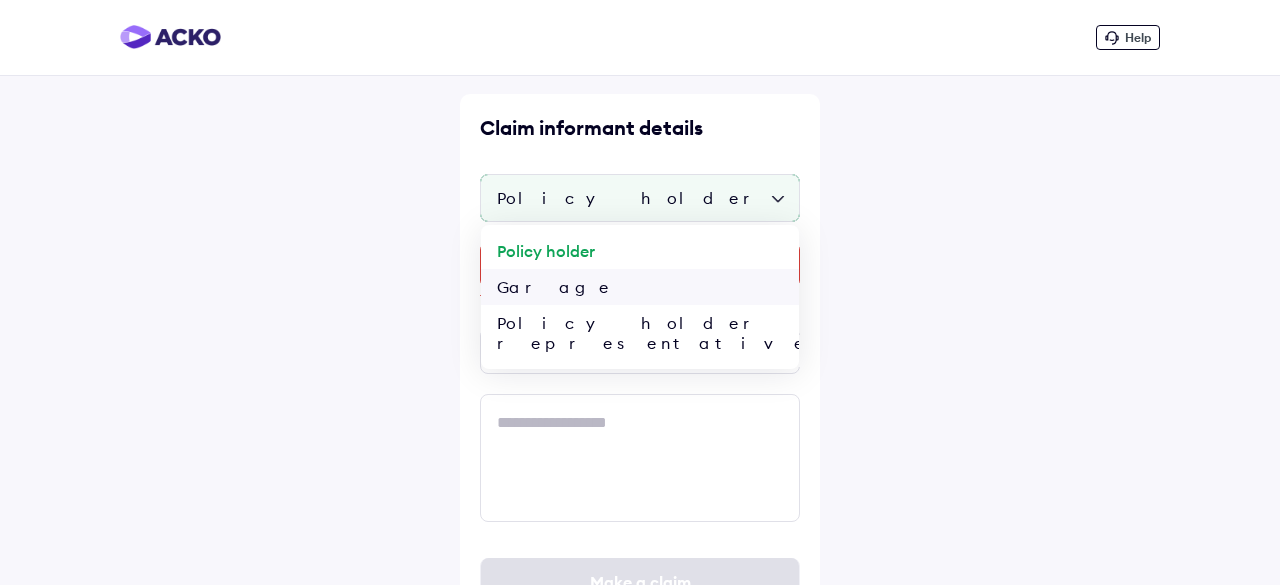 click on "Garage" at bounding box center (640, 287) 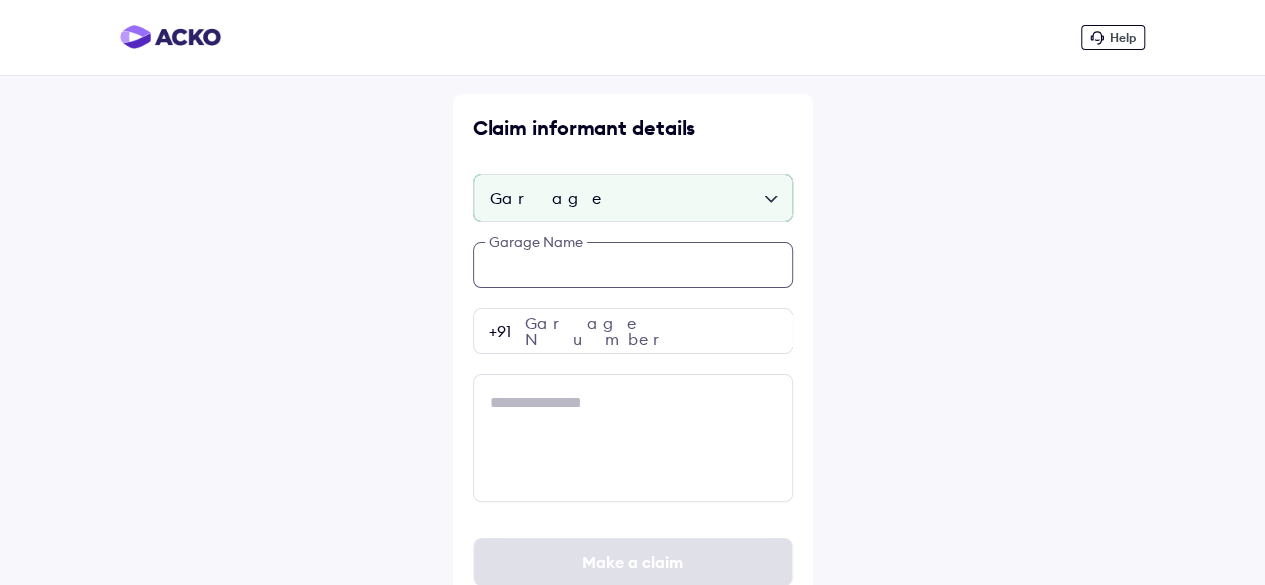 click at bounding box center (633, 265) 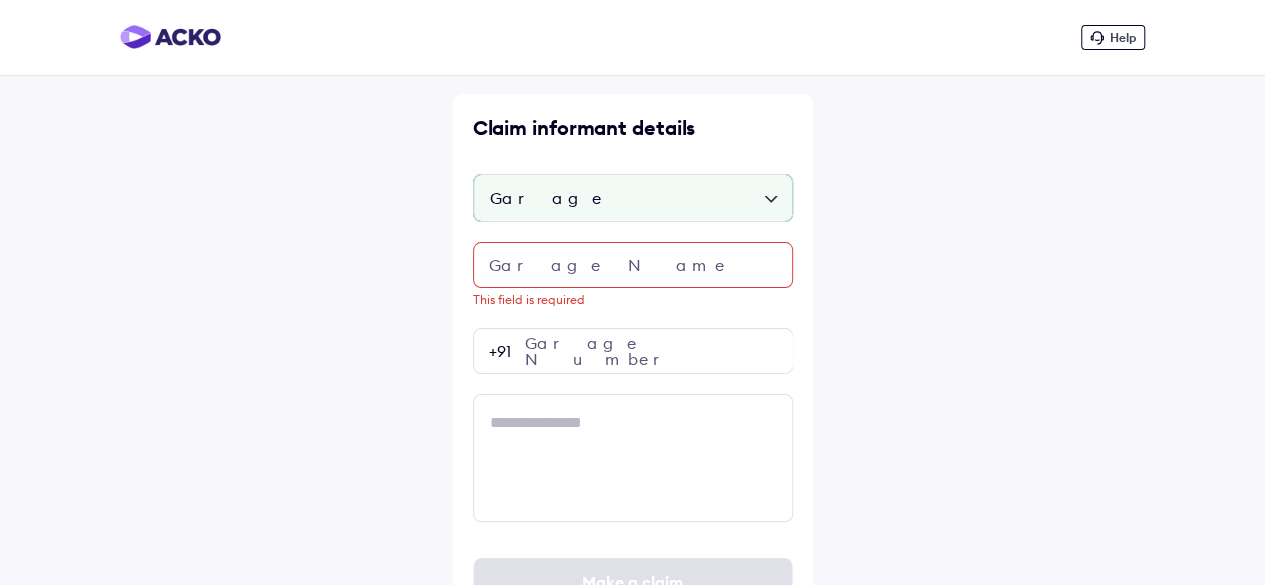 click on "Garage" at bounding box center (633, 198) 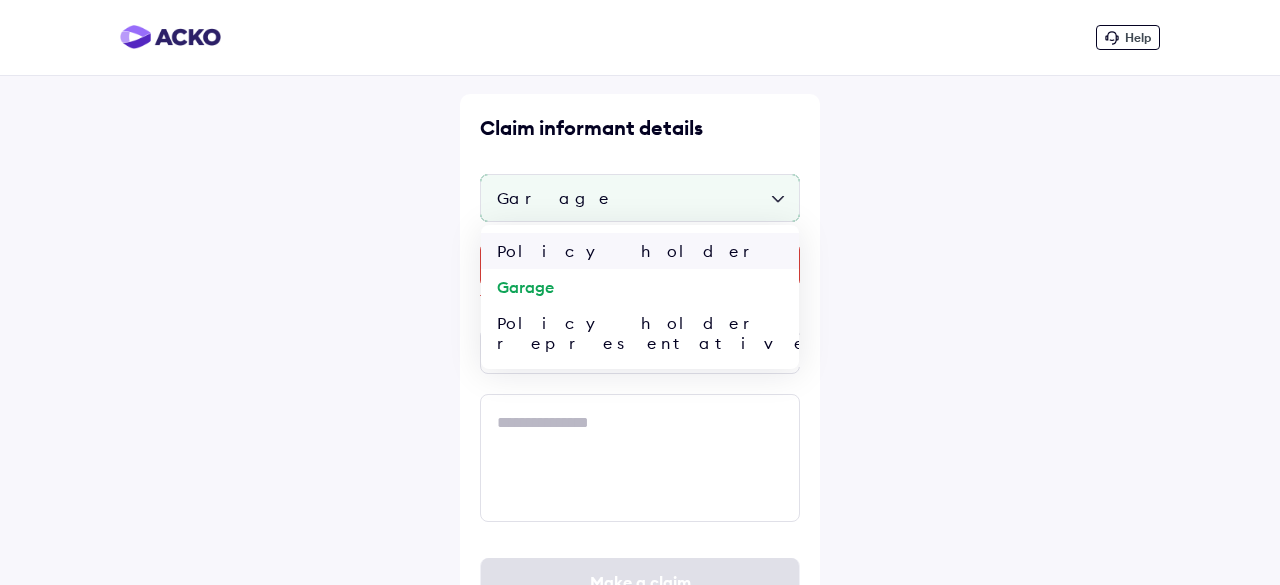 click on "Policy holder" at bounding box center [640, 251] 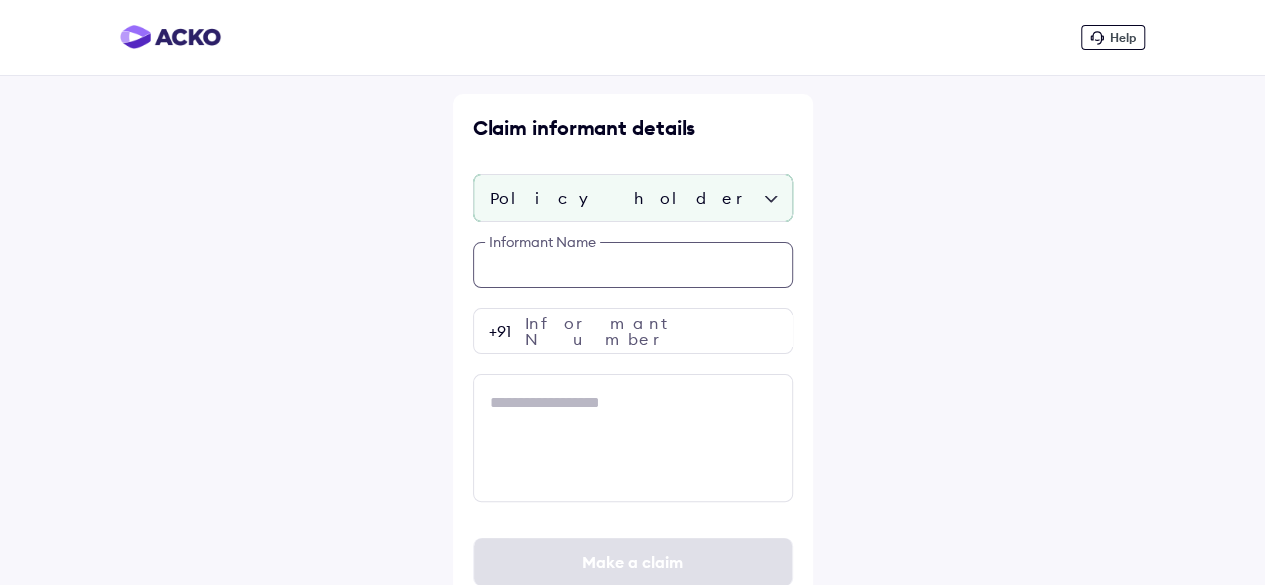 click at bounding box center (633, 265) 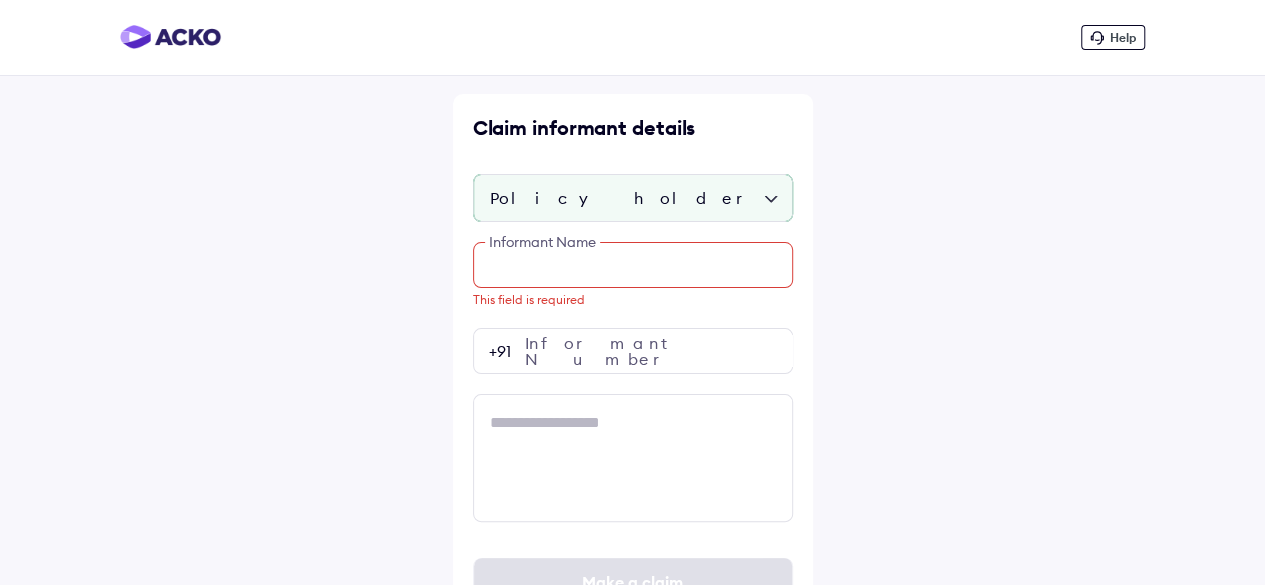 paste on "**********" 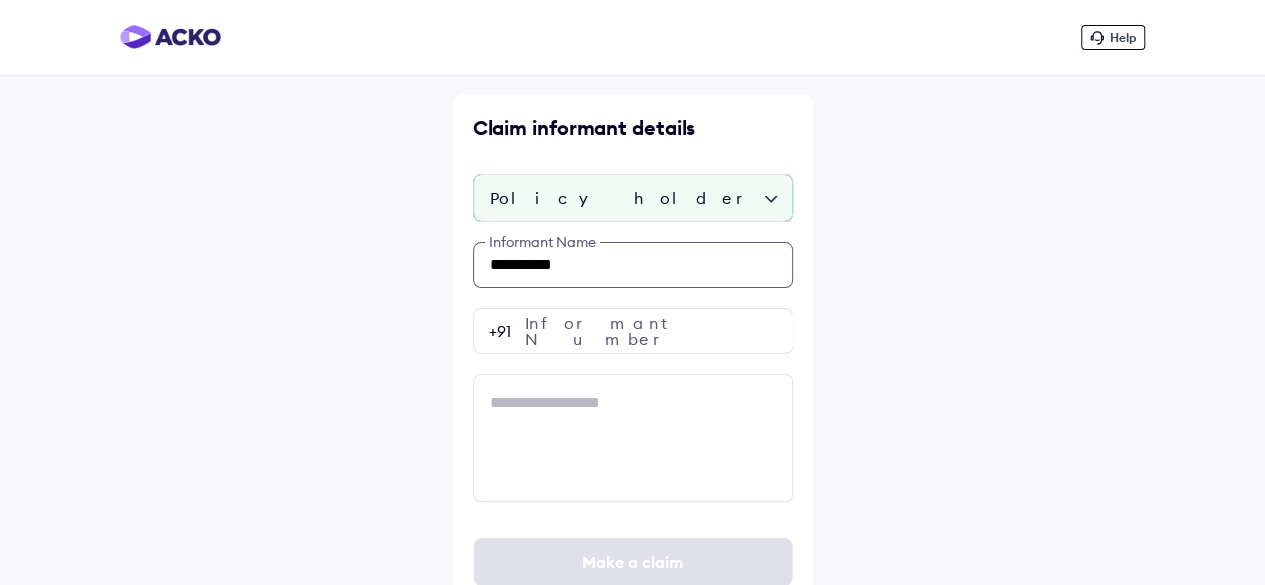 click on "**********" at bounding box center (633, 265) 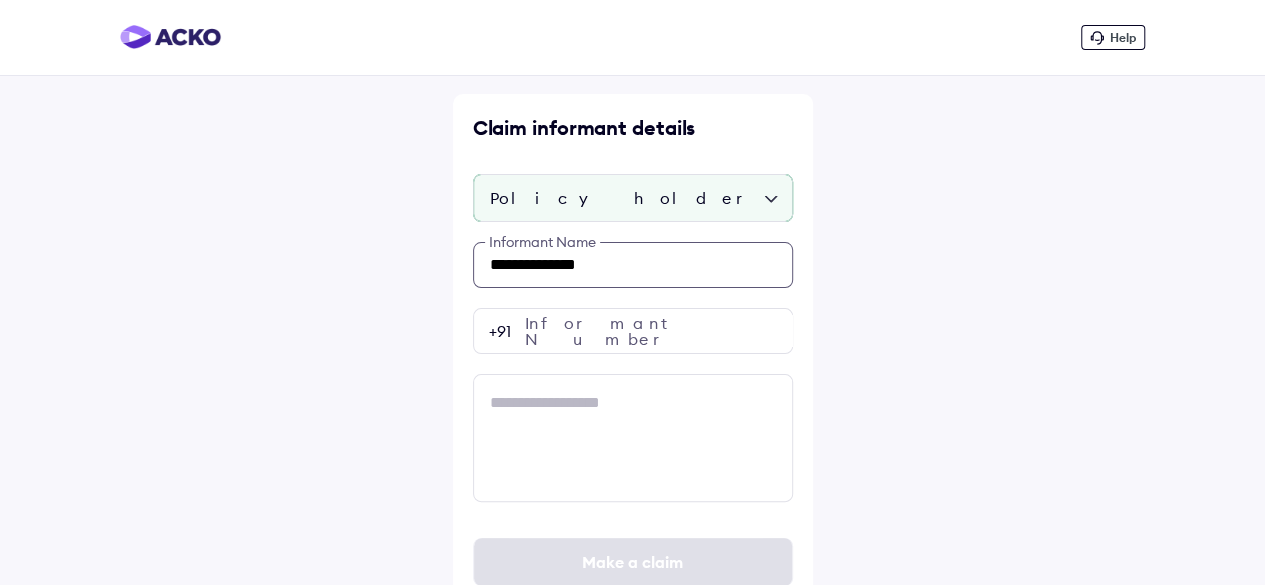 type on "**********" 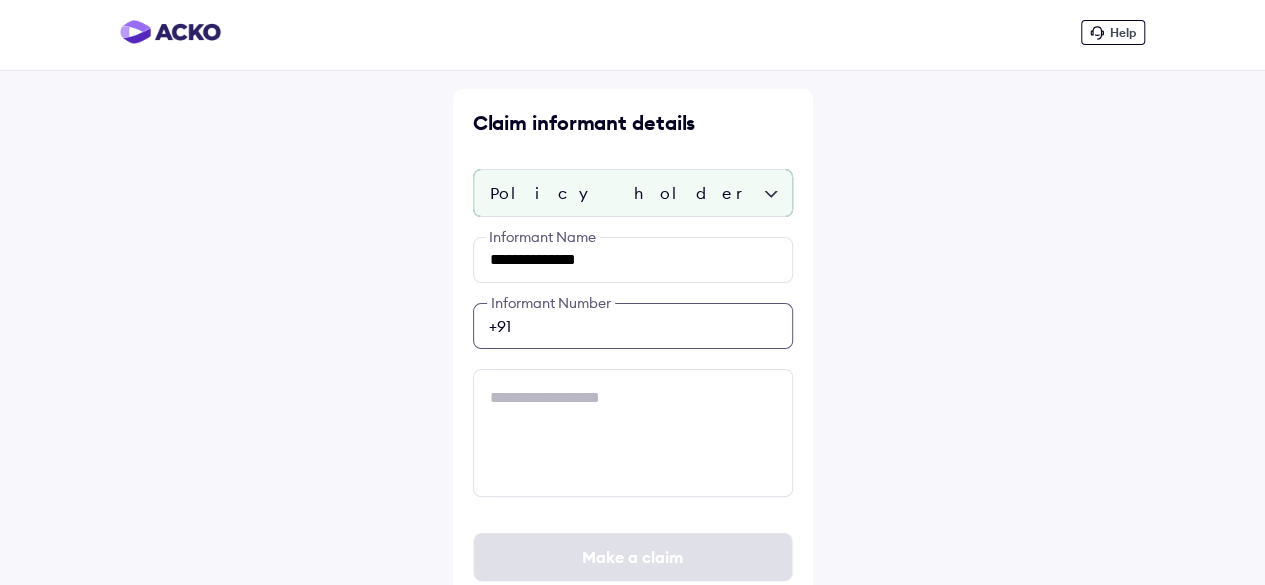 click on "**********" at bounding box center [633, 367] 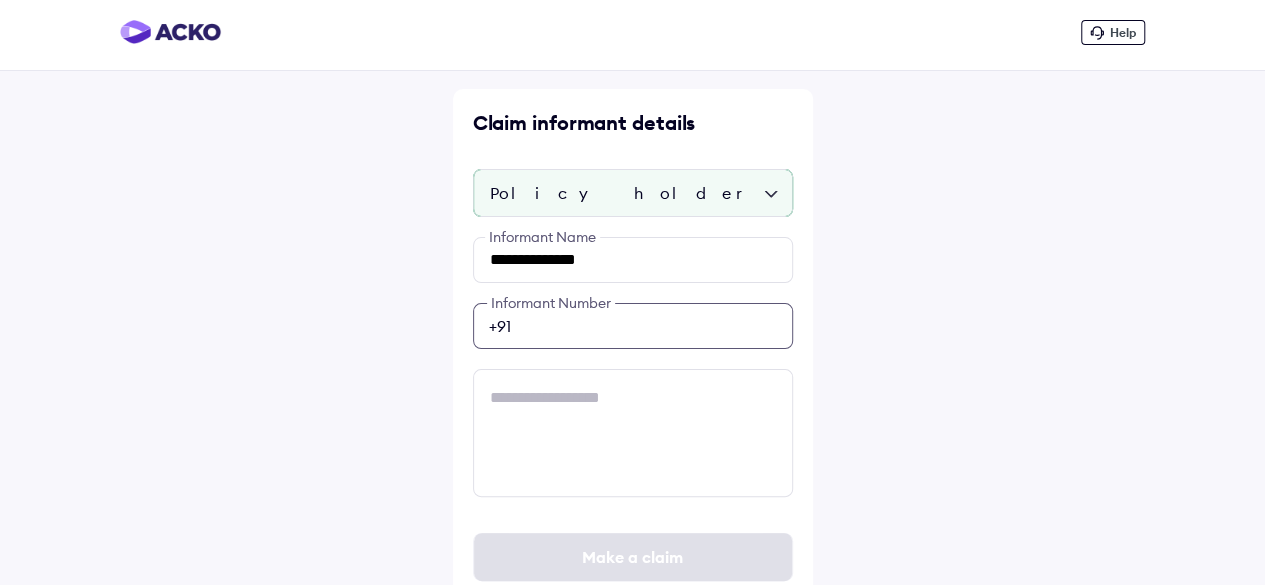 scroll, scrollTop: 35, scrollLeft: 0, axis: vertical 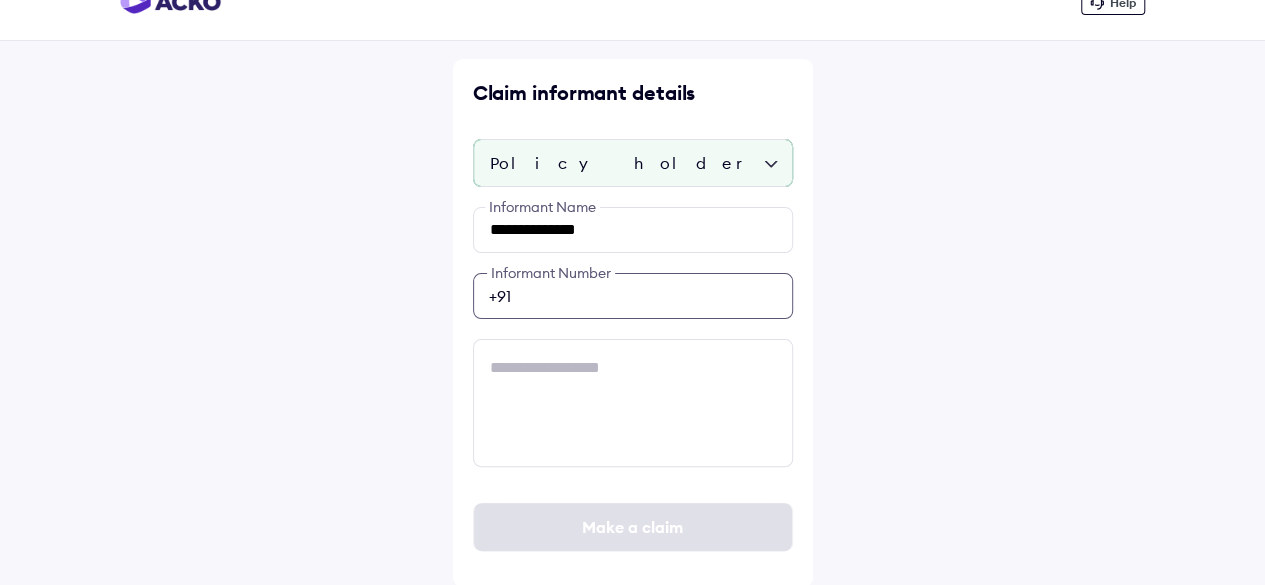 paste on "**********" 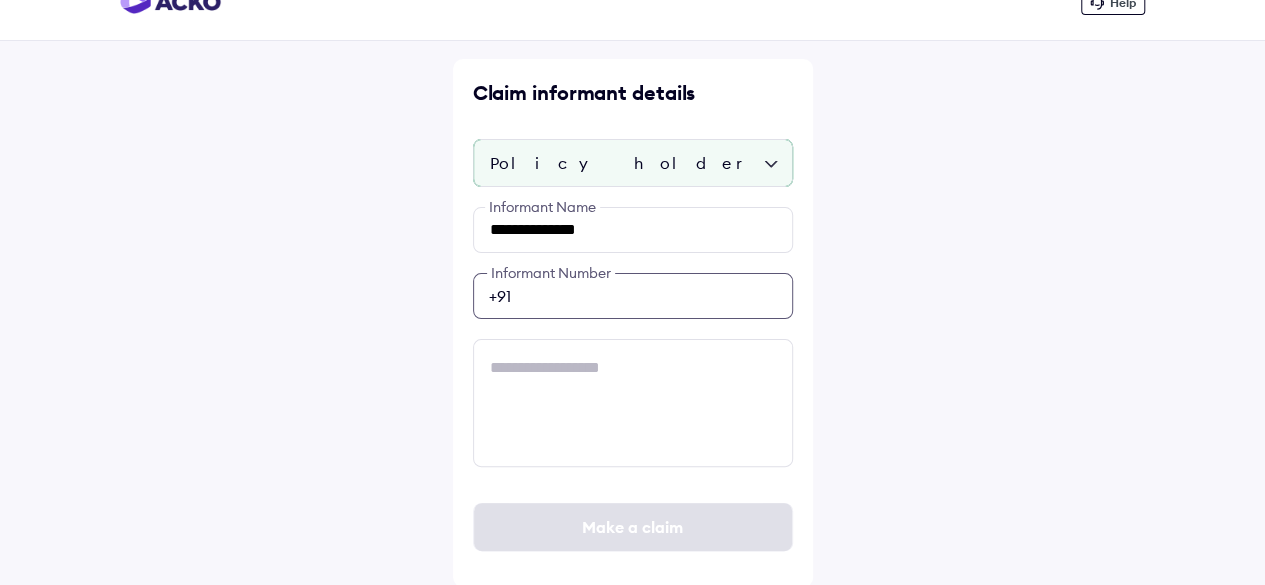 type on "**********" 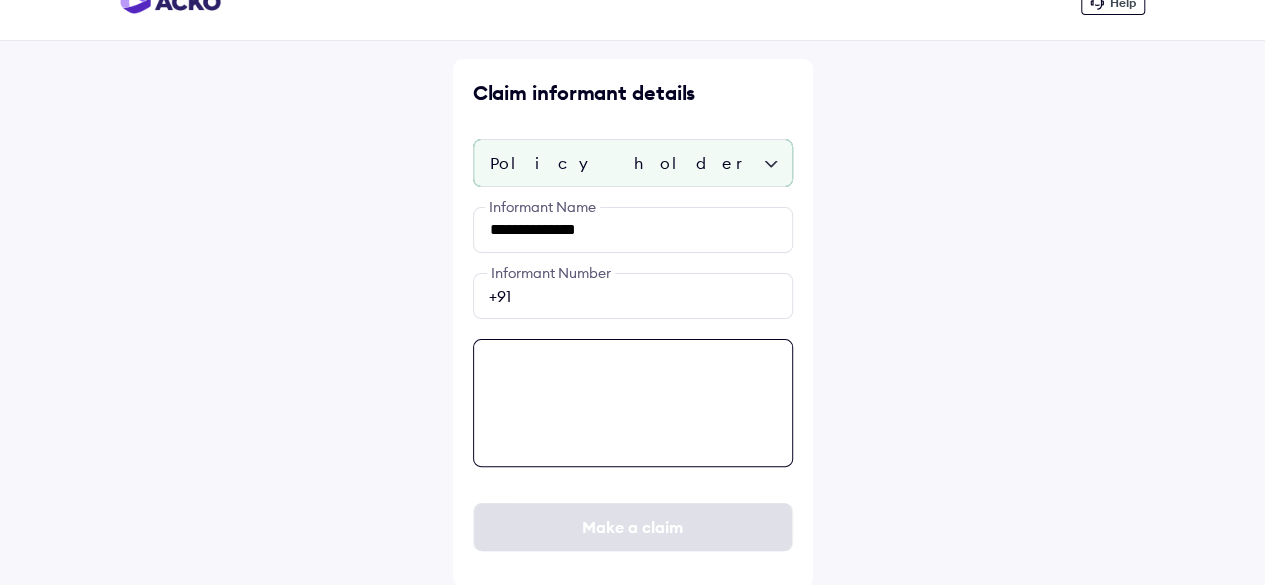 click at bounding box center (633, 403) 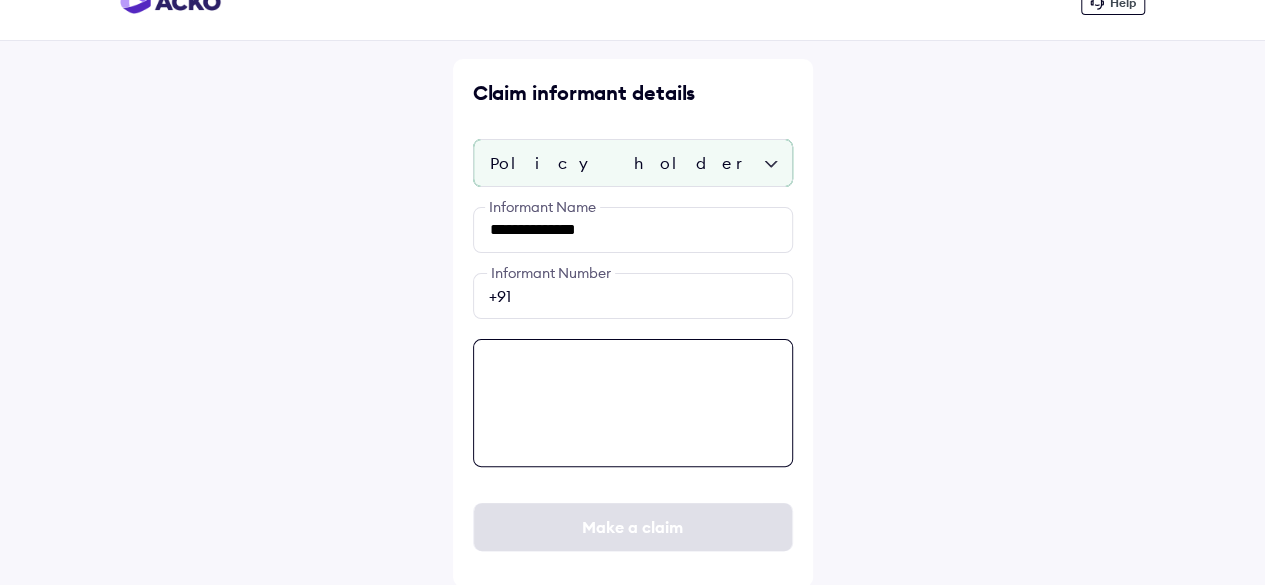 paste on "**********" 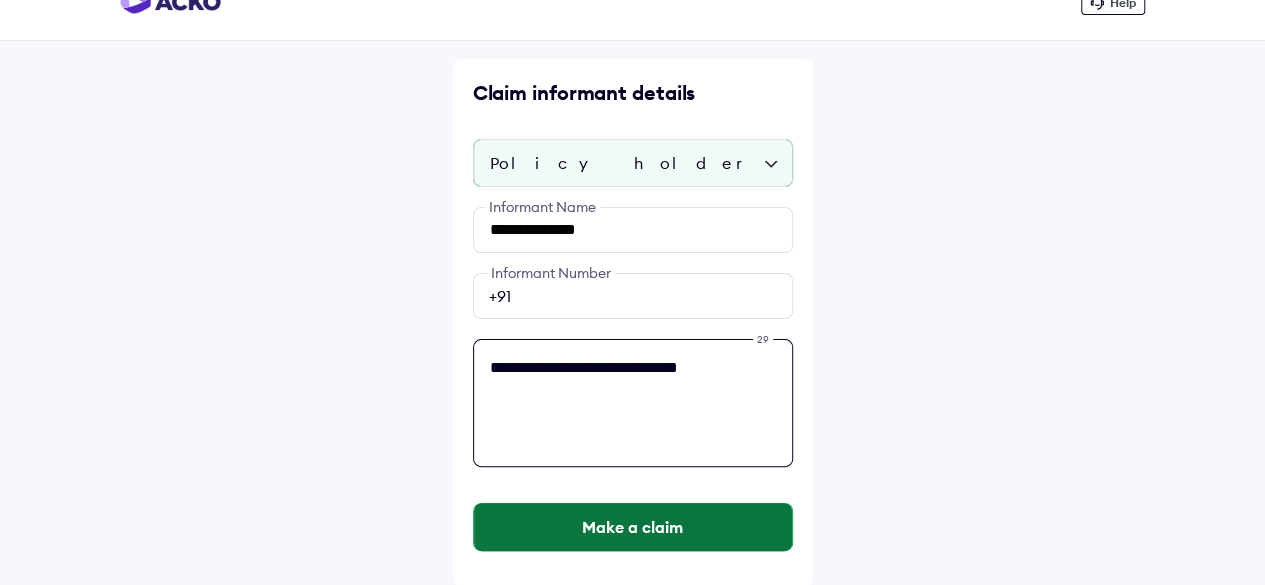 type on "**********" 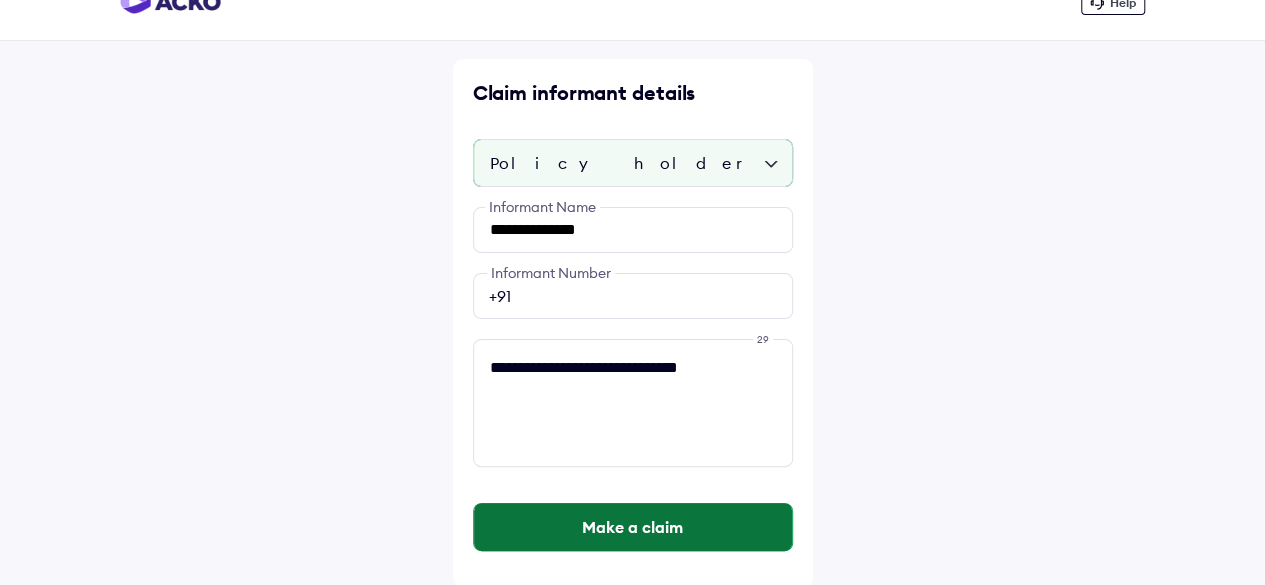 click on "Make a claim" at bounding box center (633, 527) 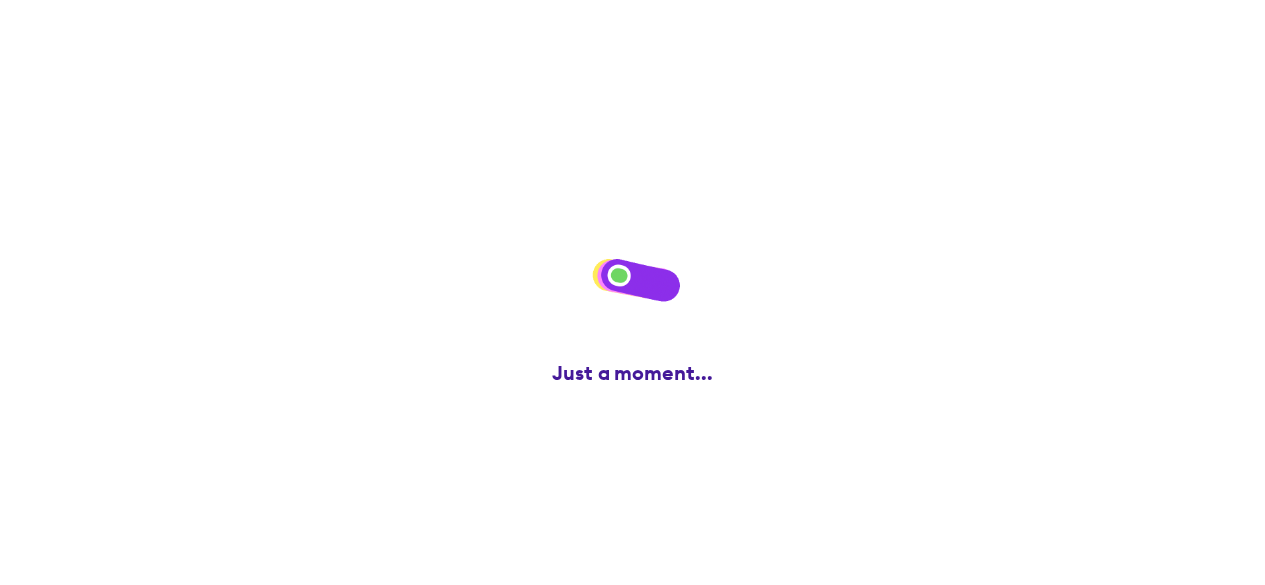 scroll, scrollTop: 0, scrollLeft: 0, axis: both 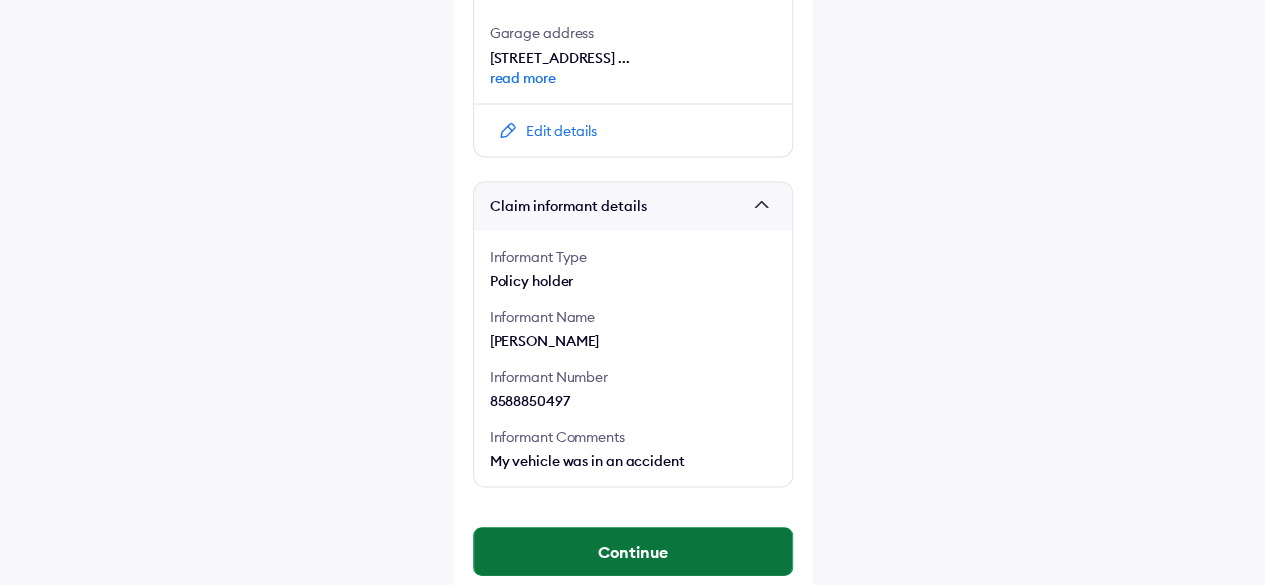 click on "Continue" at bounding box center [633, 551] 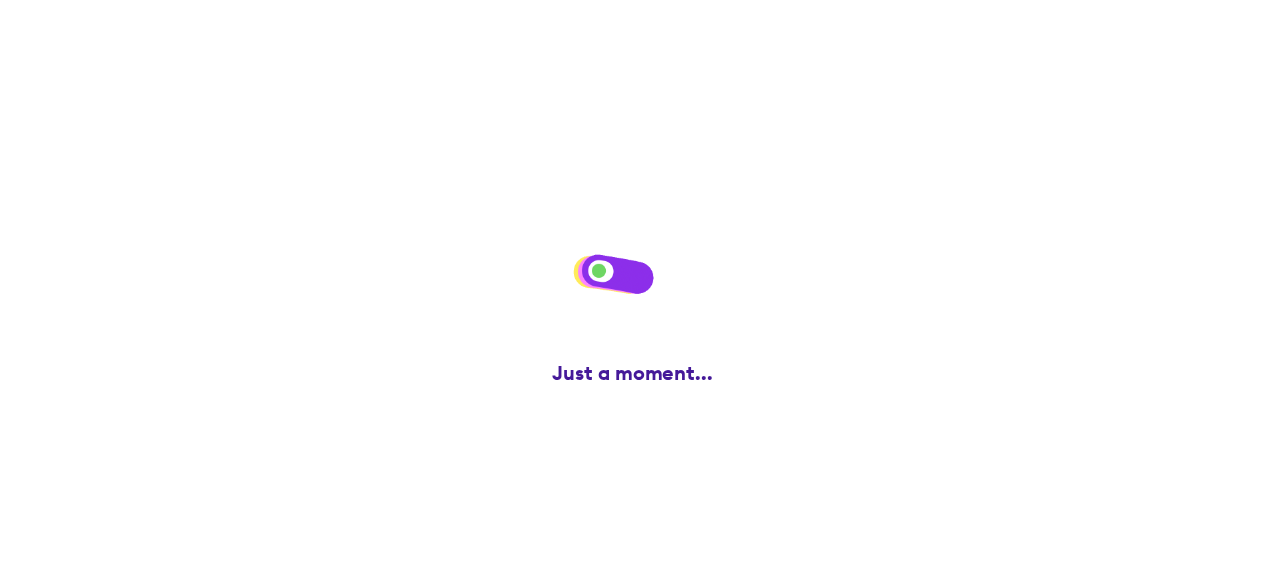 scroll, scrollTop: 0, scrollLeft: 0, axis: both 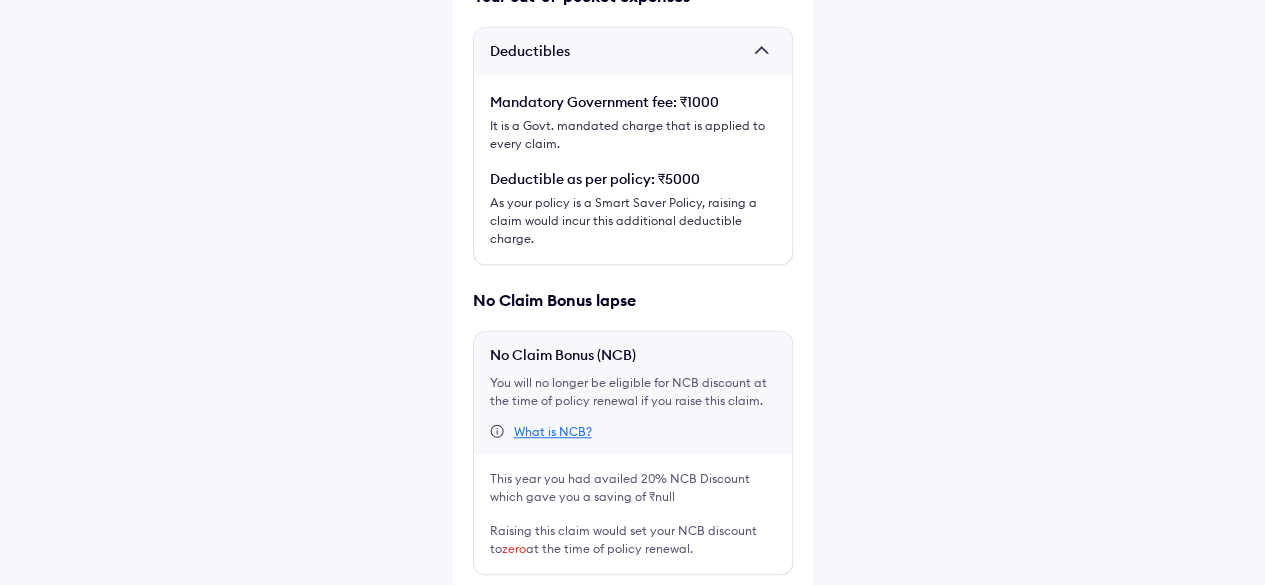 click on "I acknowledge my share of the costs and NCB lapse" at bounding box center [633, 615] 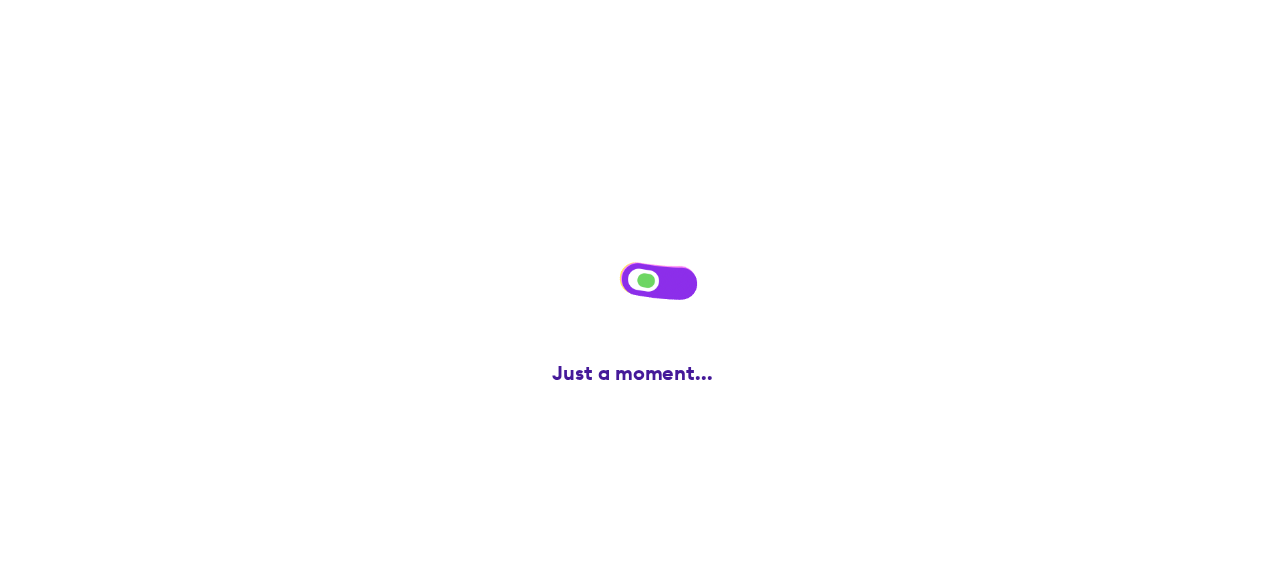 scroll, scrollTop: 0, scrollLeft: 0, axis: both 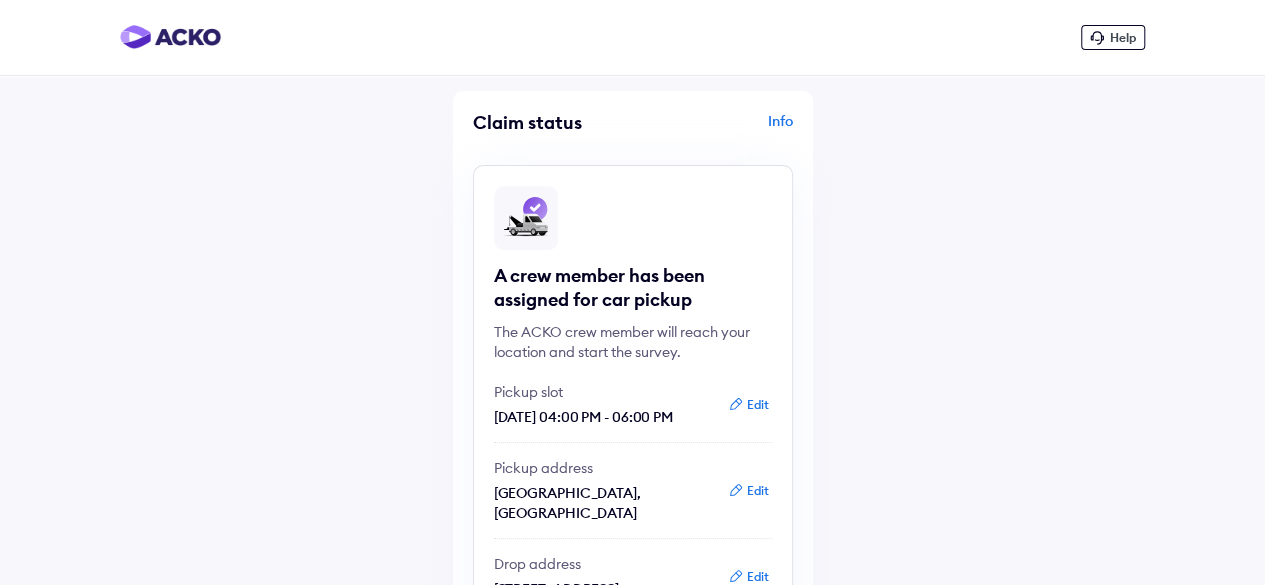 click on "Info" at bounding box center (715, 130) 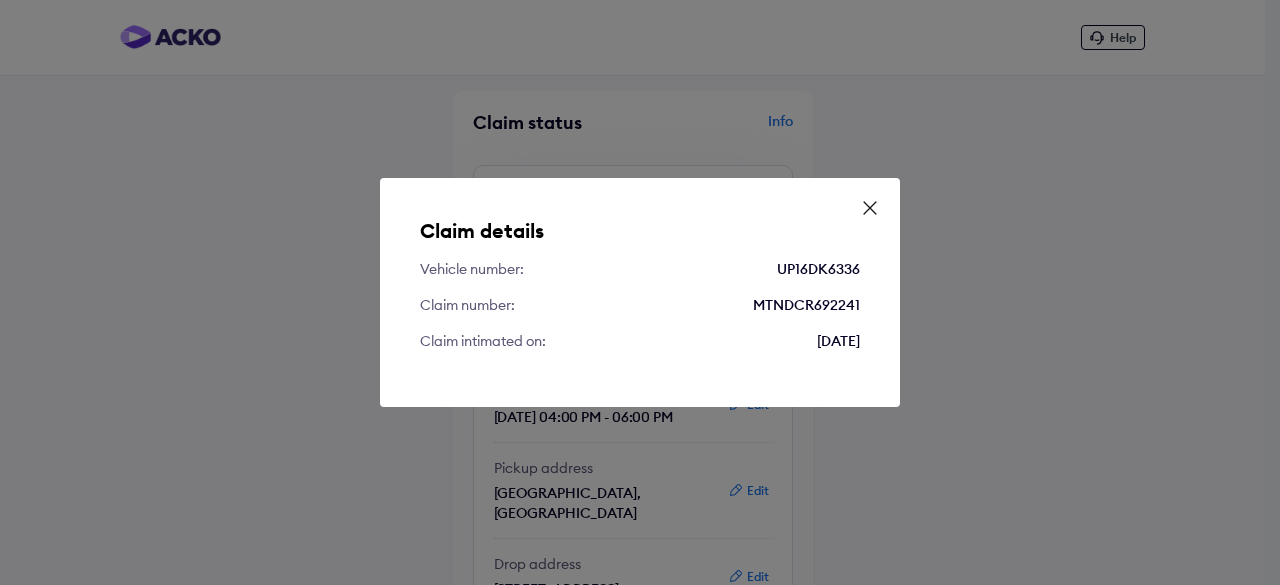 click on "MTNDCR692241" at bounding box center [806, 305] 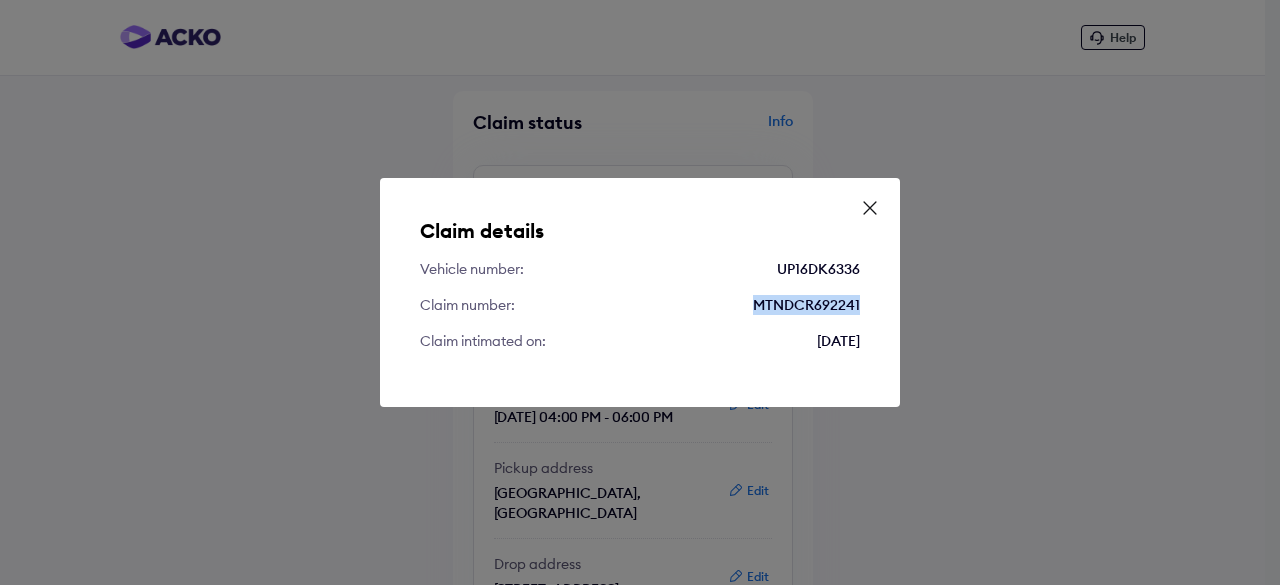 click on "MTNDCR692241" at bounding box center [806, 305] 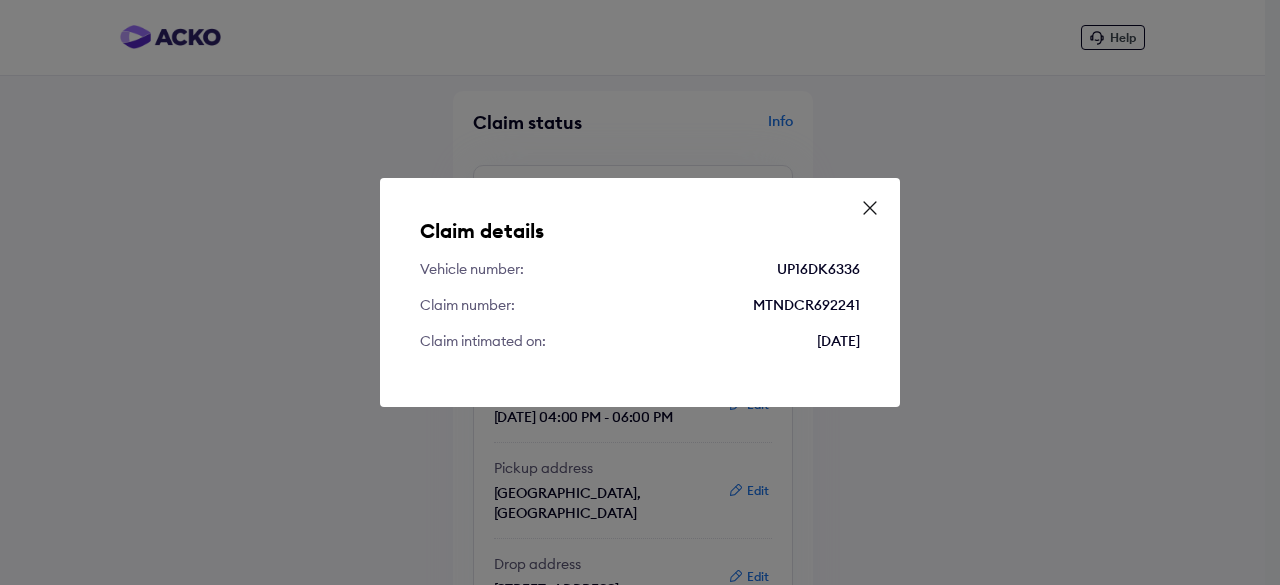 click 